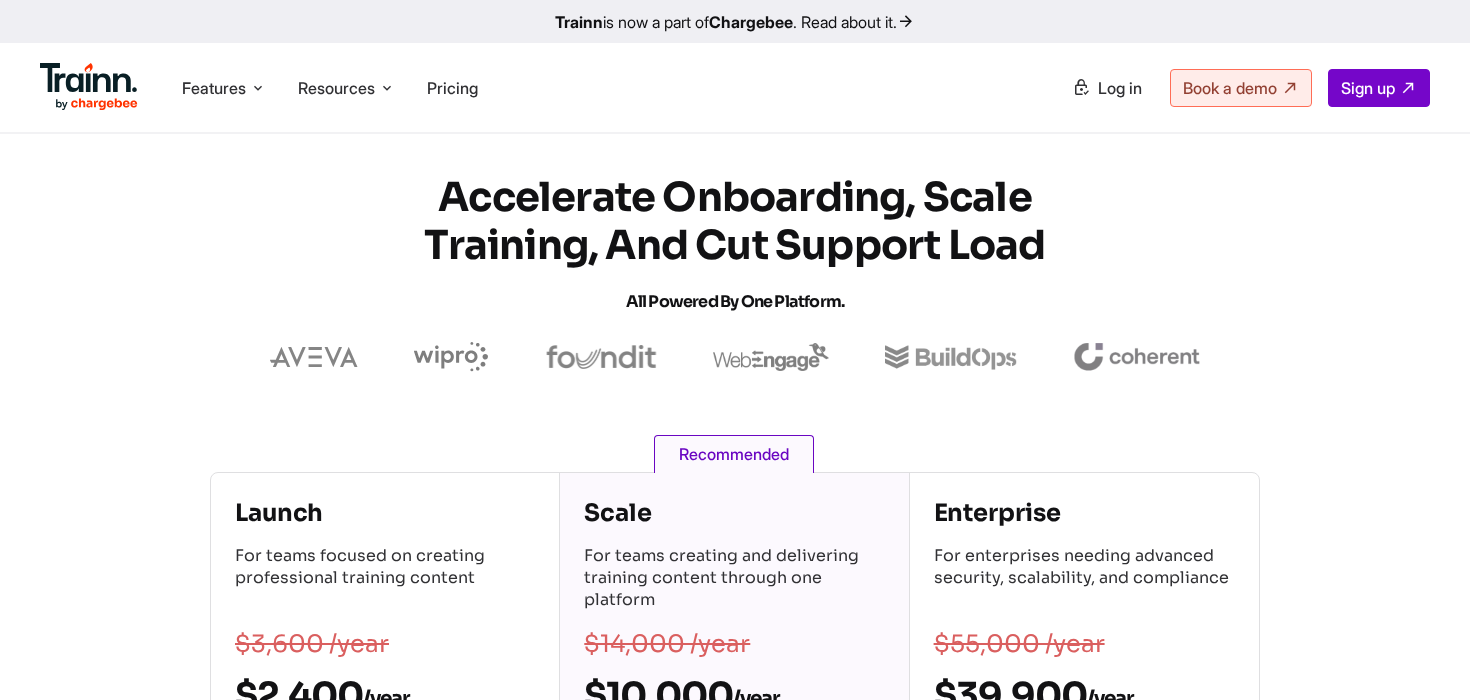 scroll, scrollTop: 0, scrollLeft: 0, axis: both 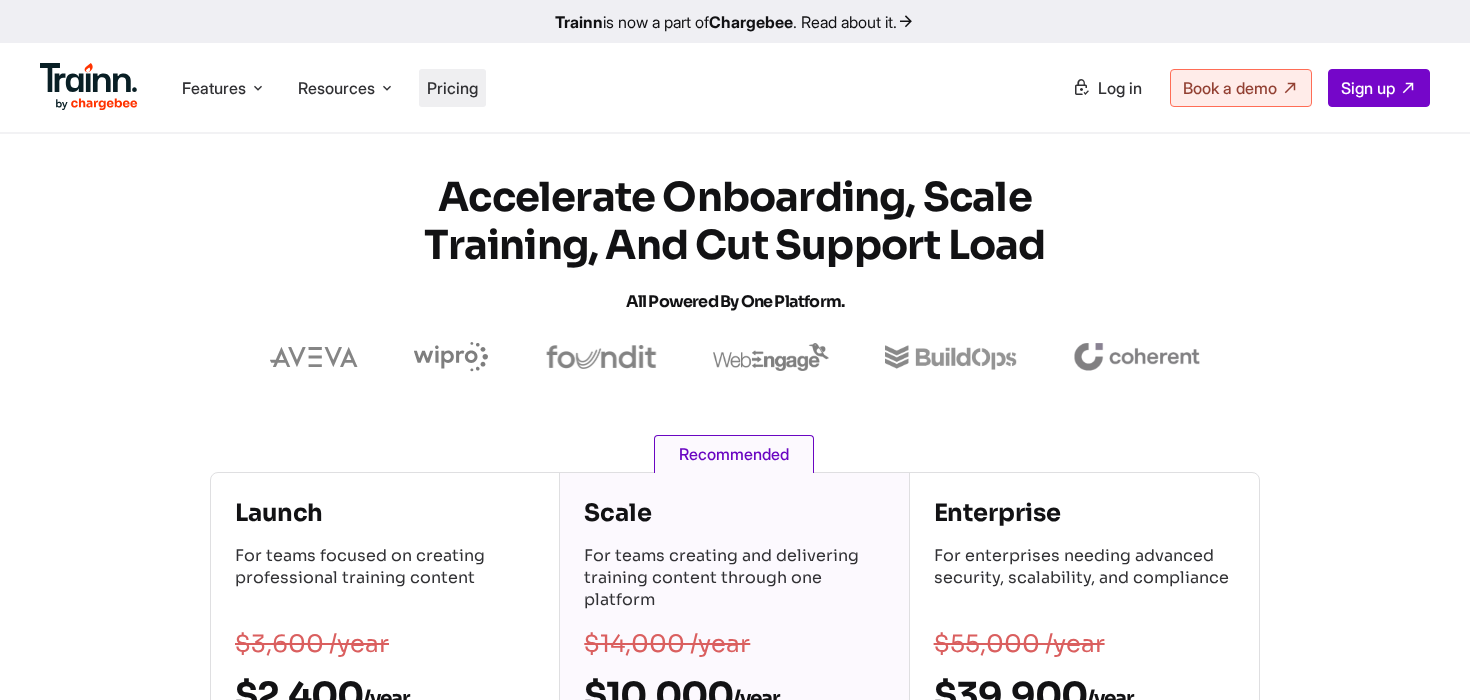 click on "Pricing" at bounding box center (452, 88) 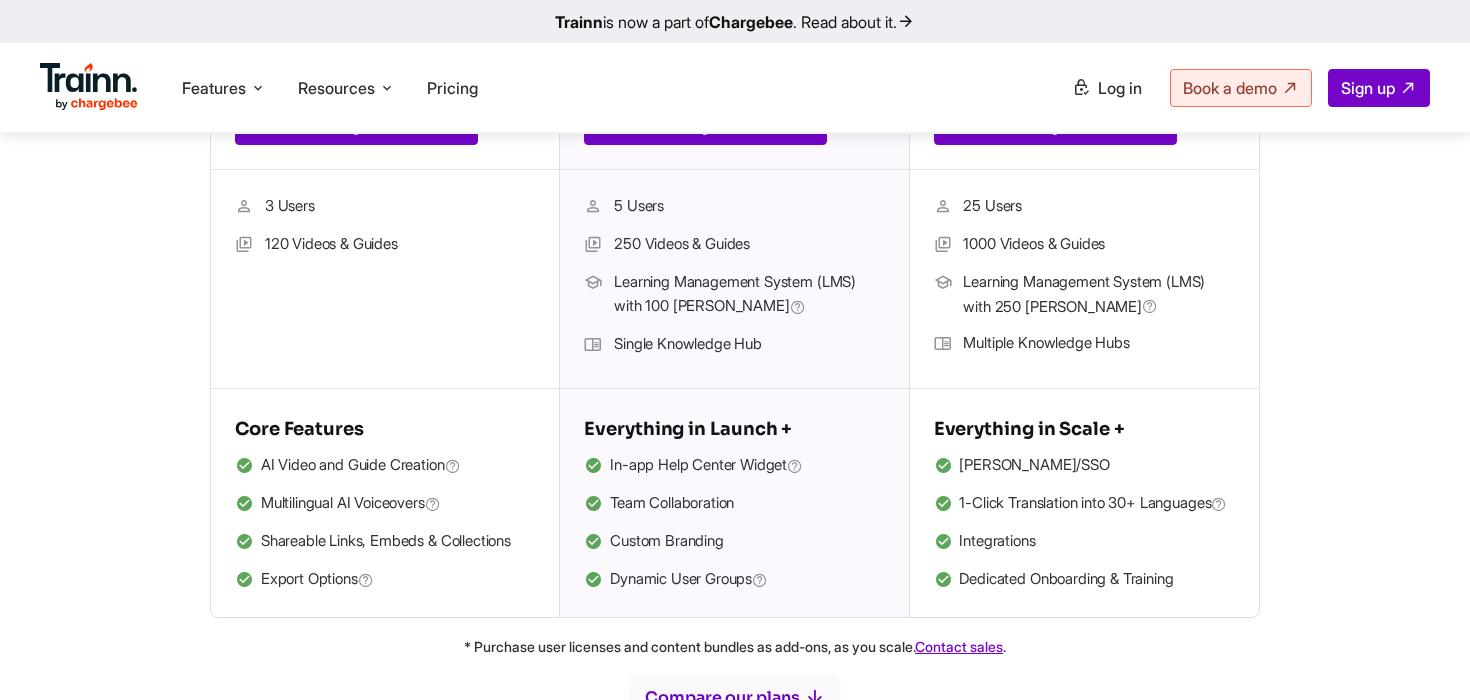 scroll, scrollTop: 621, scrollLeft: 0, axis: vertical 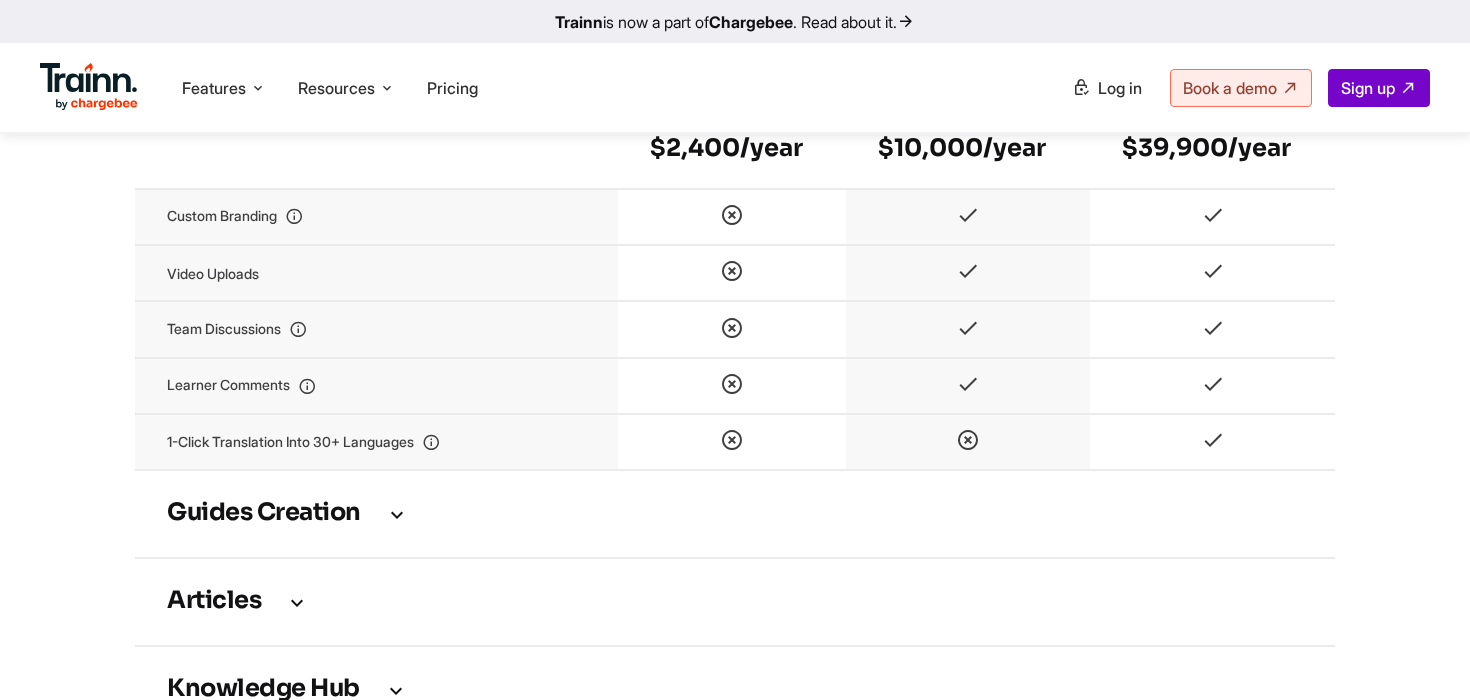click on "Guides creation" at bounding box center [735, 514] 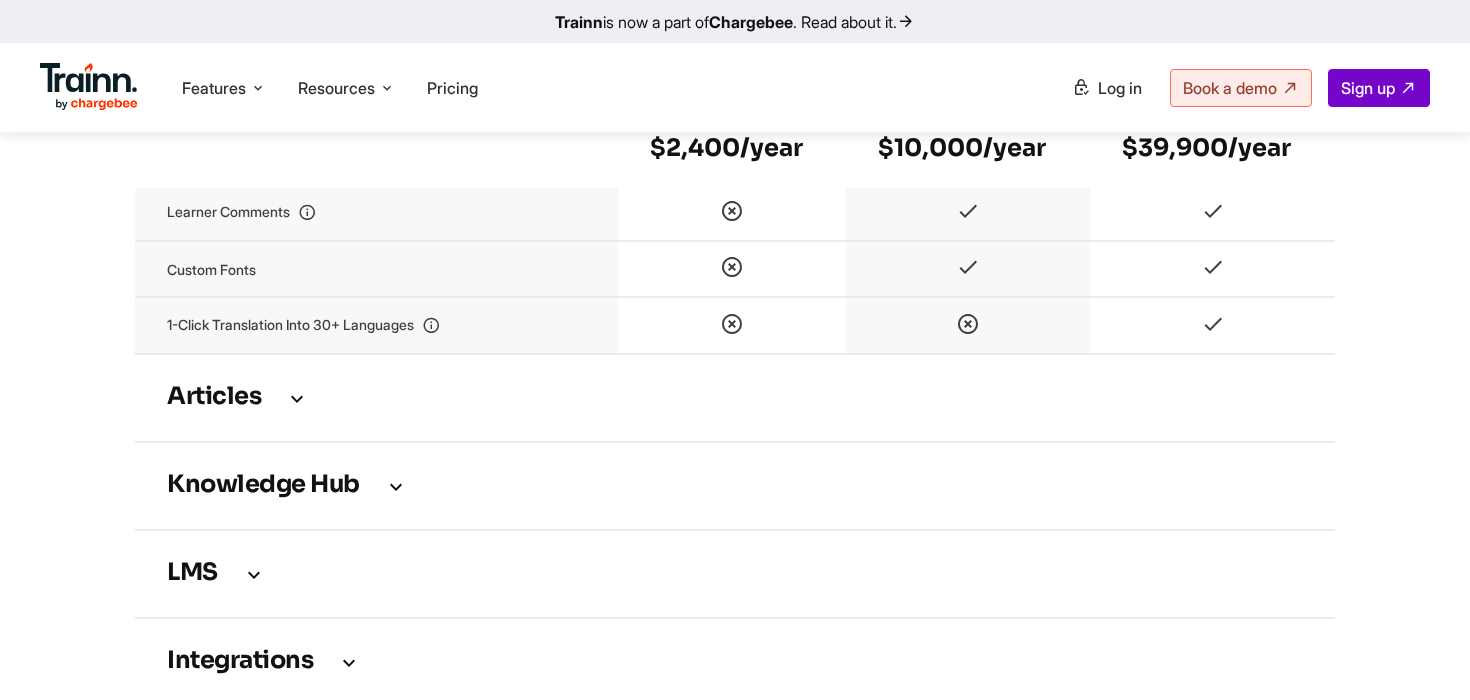 scroll, scrollTop: 3751, scrollLeft: 0, axis: vertical 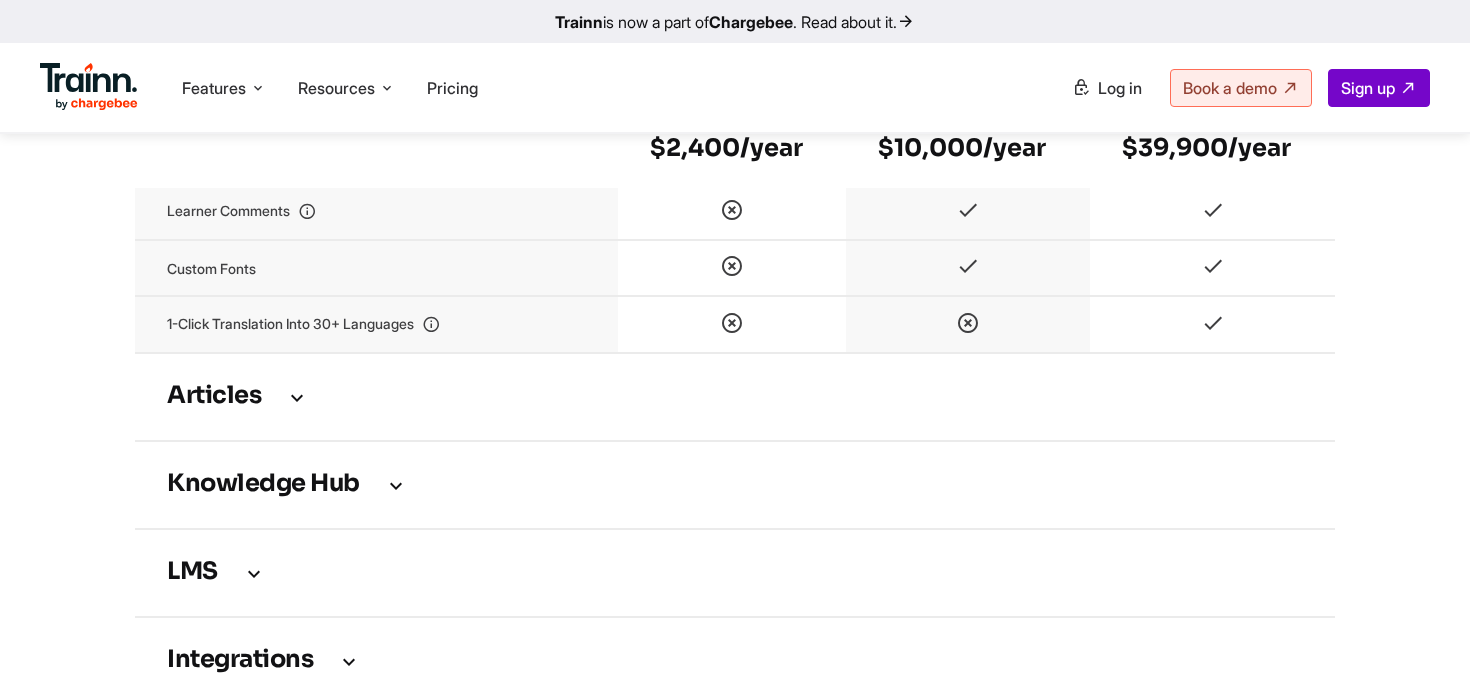 click on "Articles" at bounding box center (735, 397) 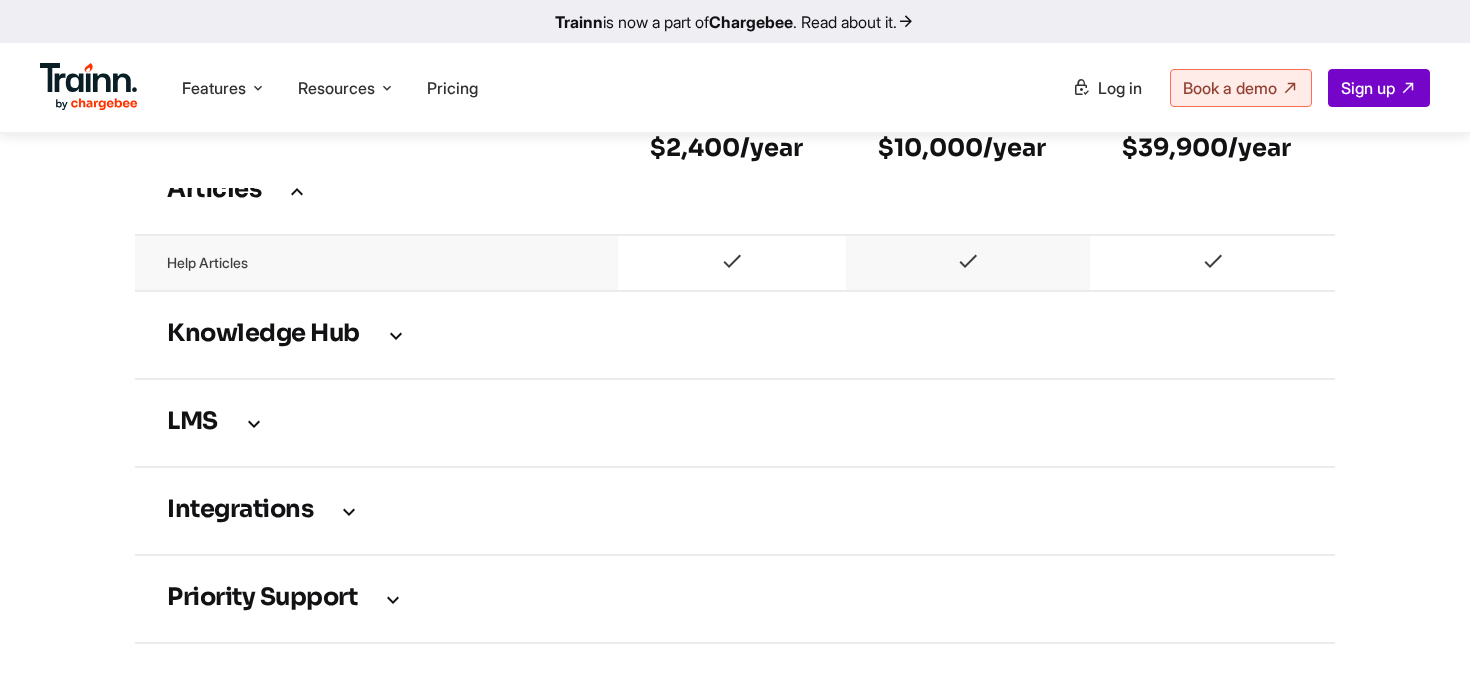 click on "Knowledge Hub" at bounding box center [735, 335] 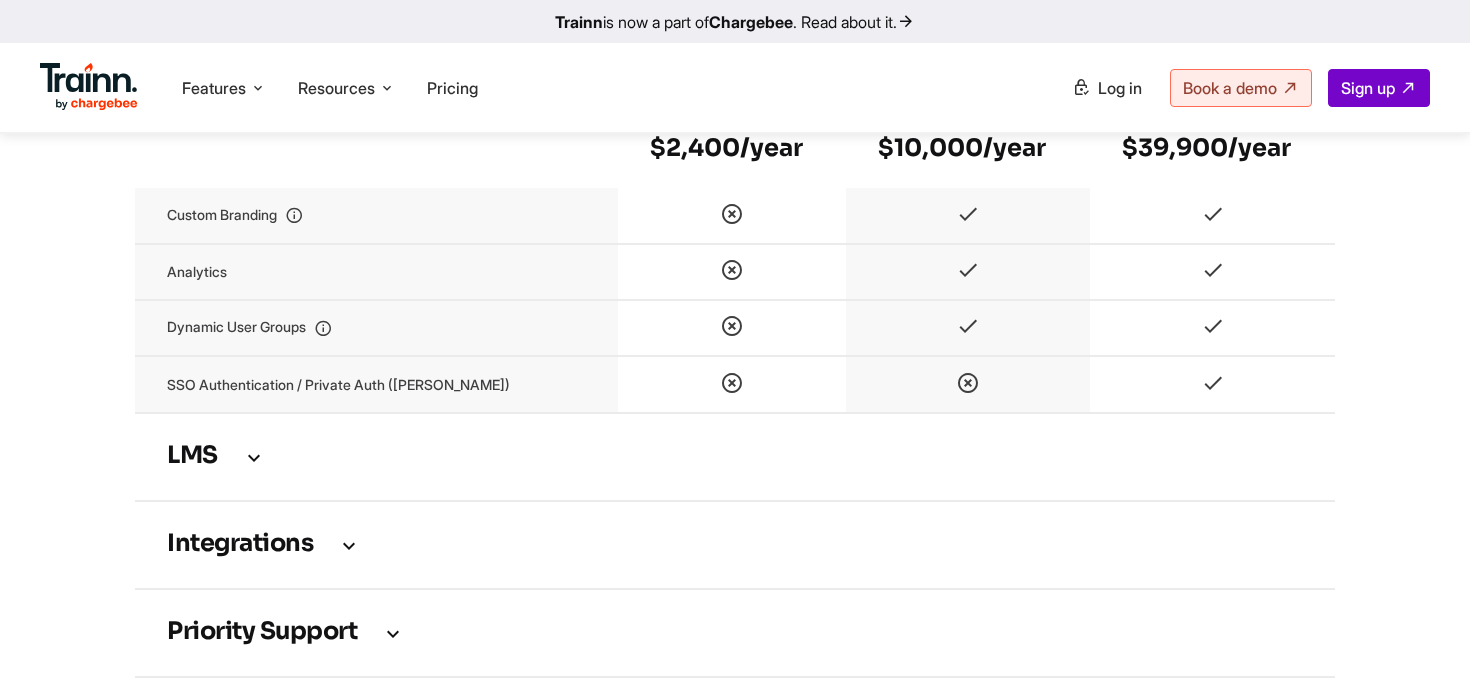 scroll, scrollTop: 4379, scrollLeft: 0, axis: vertical 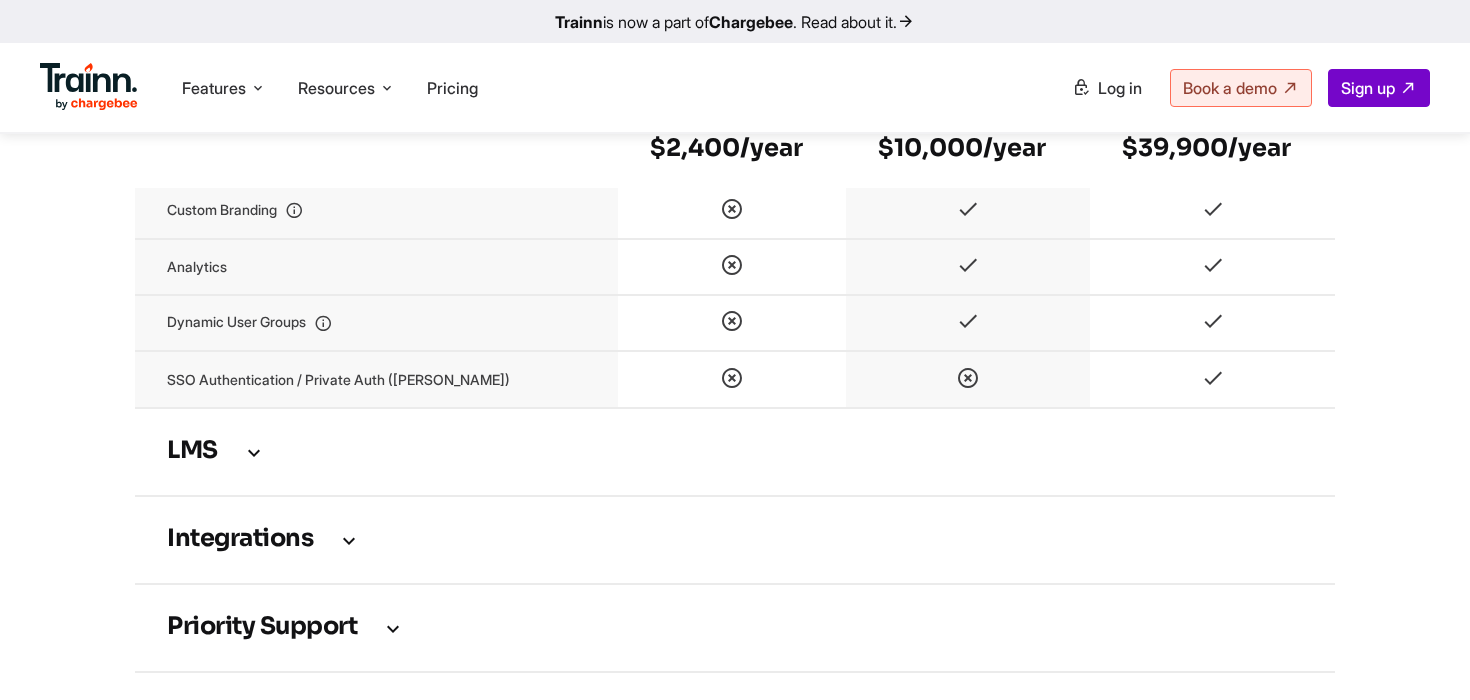 click on "LMS" at bounding box center [735, 452] 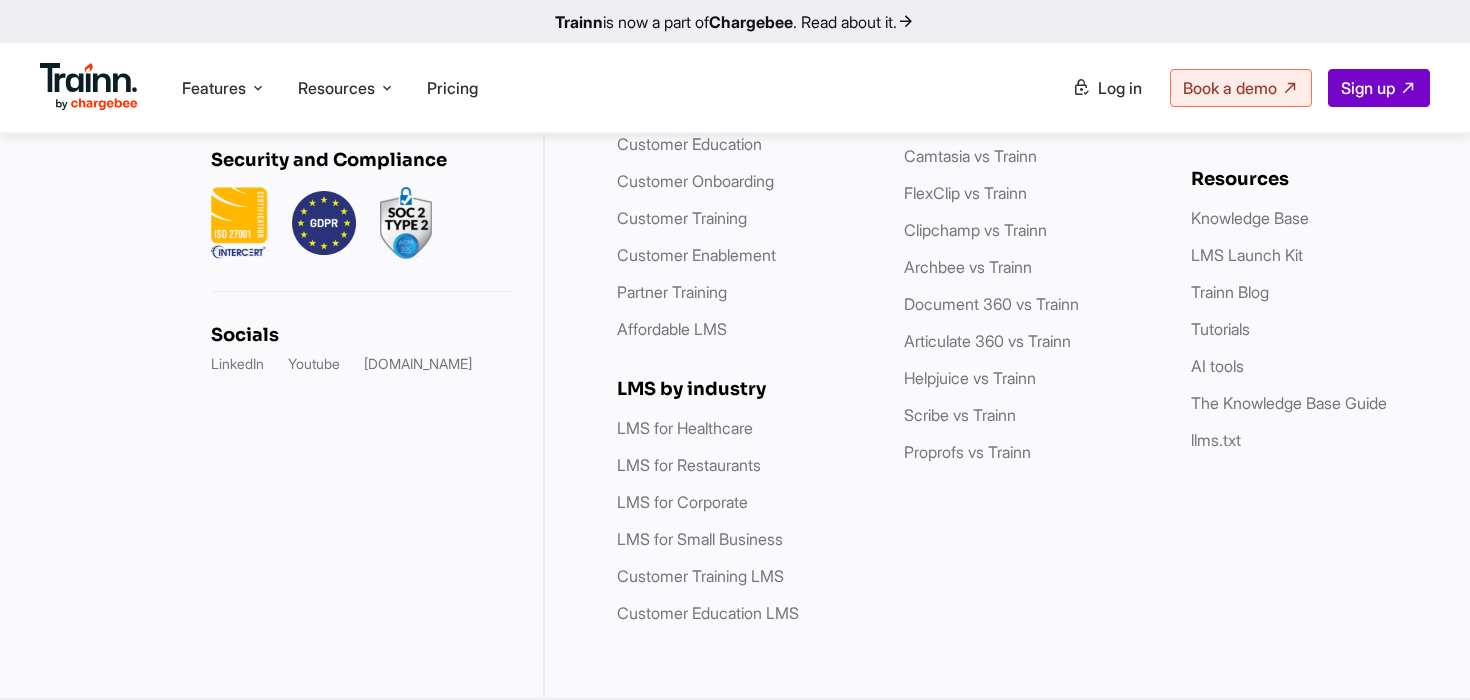 scroll, scrollTop: 8796, scrollLeft: 0, axis: vertical 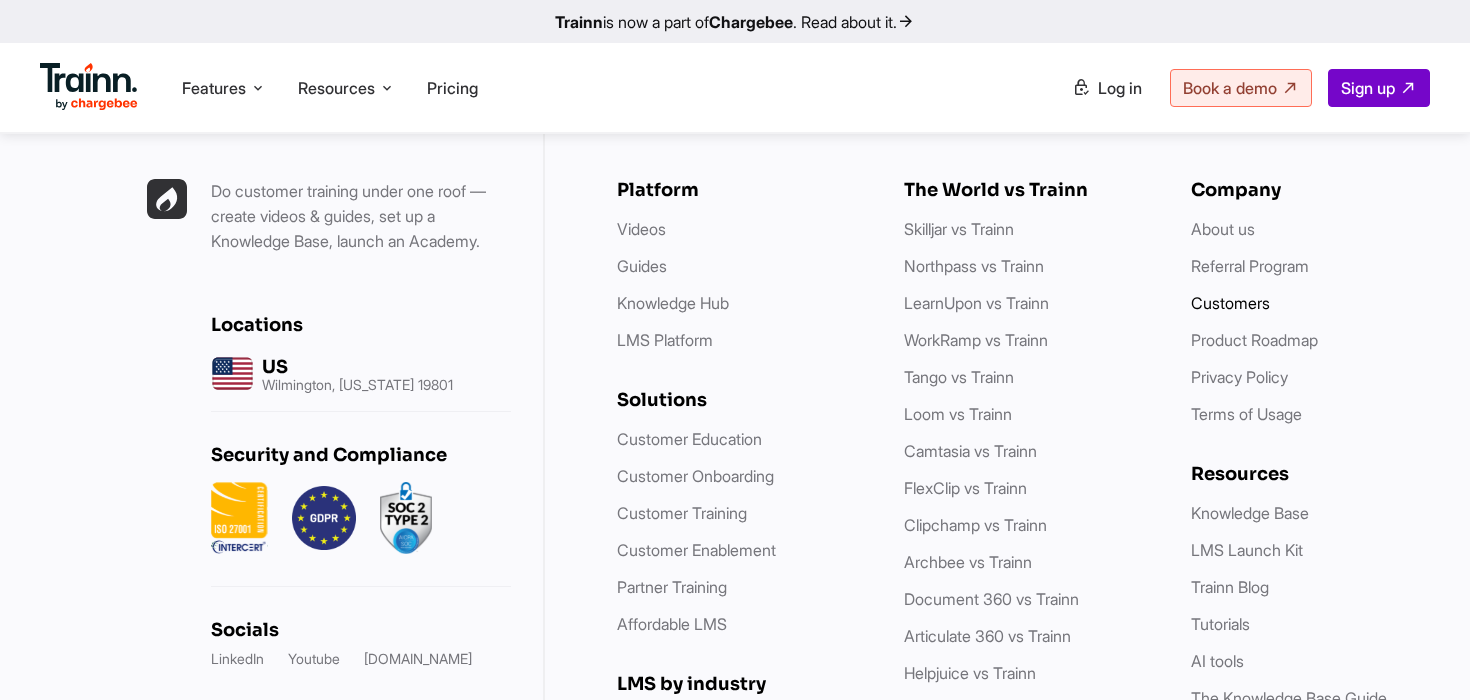 click on "Customers" at bounding box center (1230, 303) 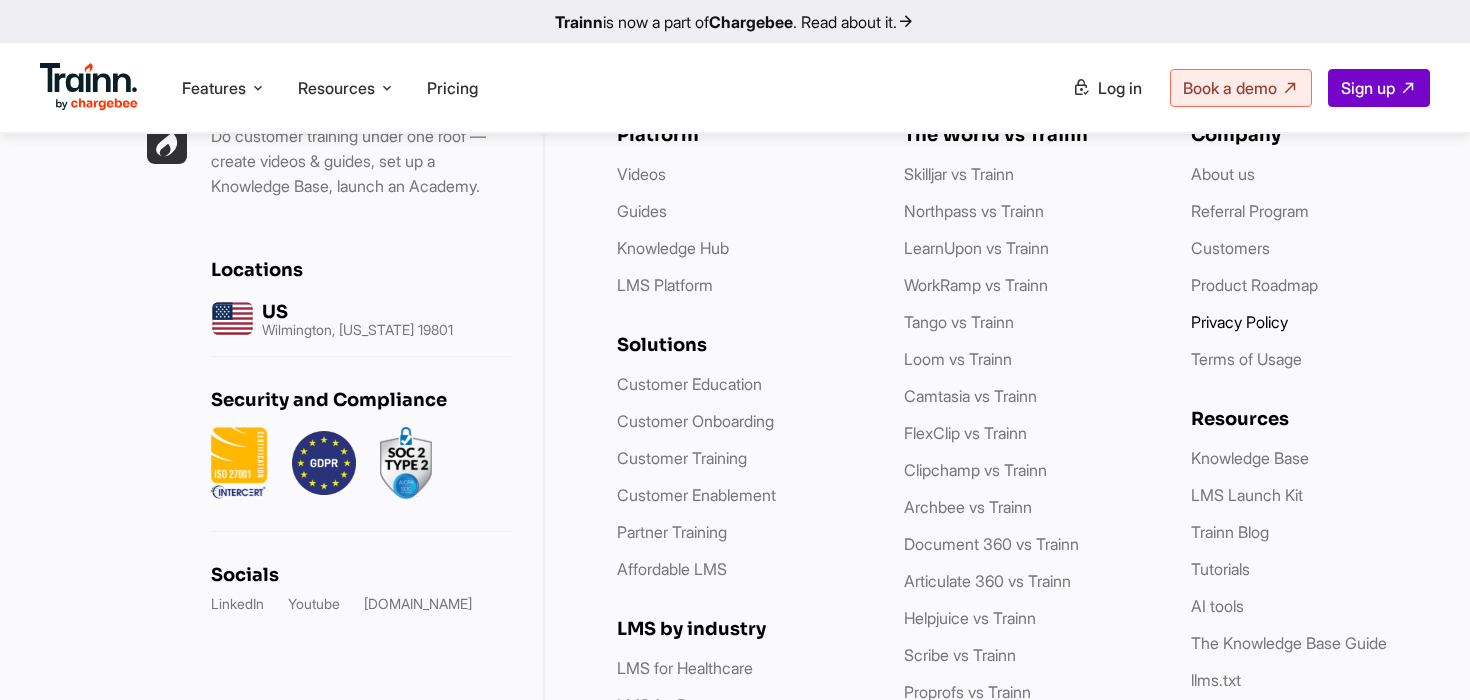 scroll, scrollTop: 2199, scrollLeft: 0, axis: vertical 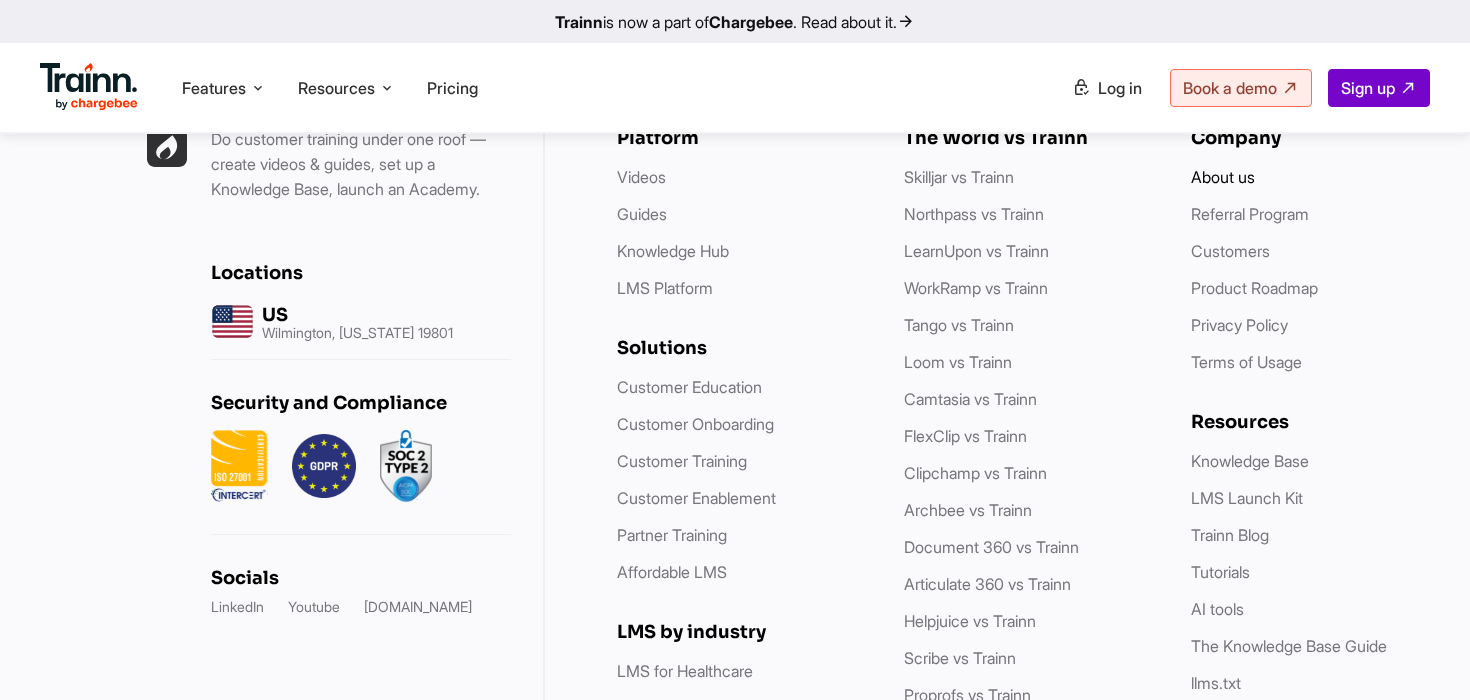 click on "About us" at bounding box center (1223, 177) 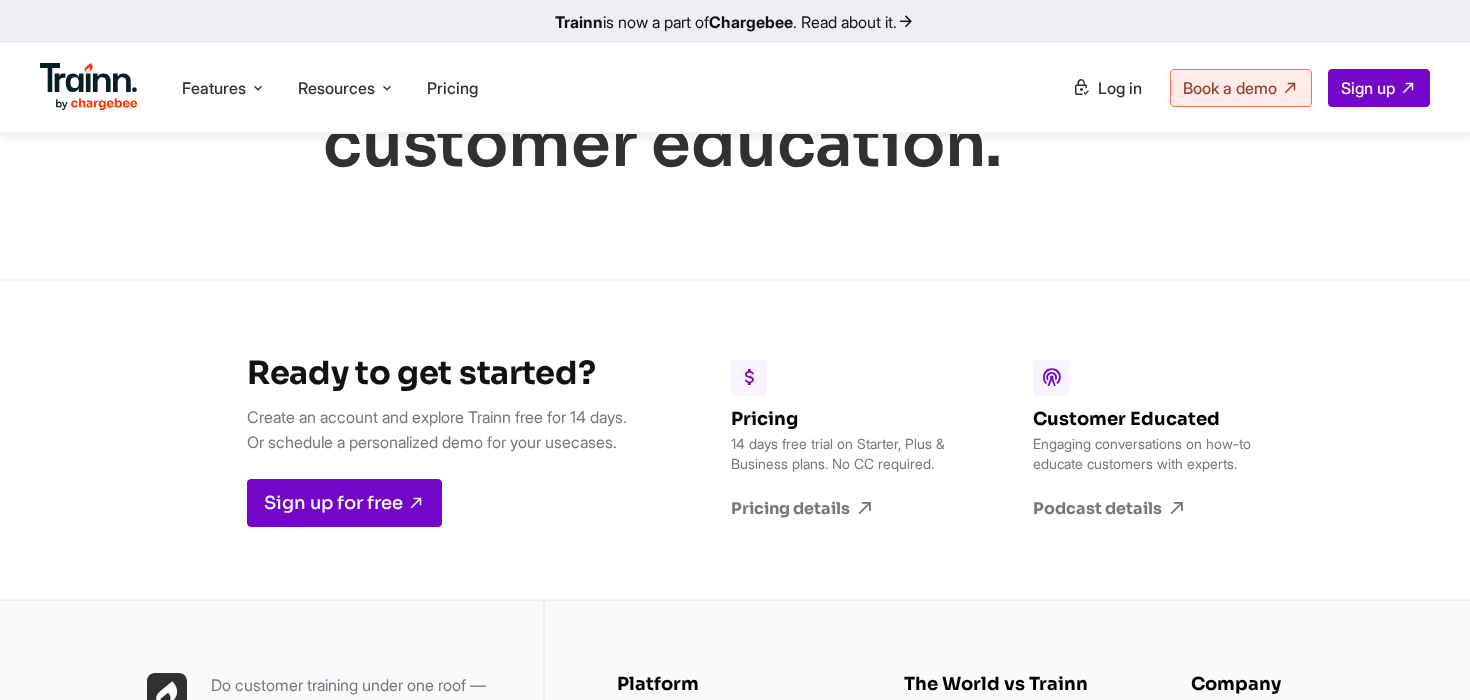 scroll, scrollTop: 7649, scrollLeft: 0, axis: vertical 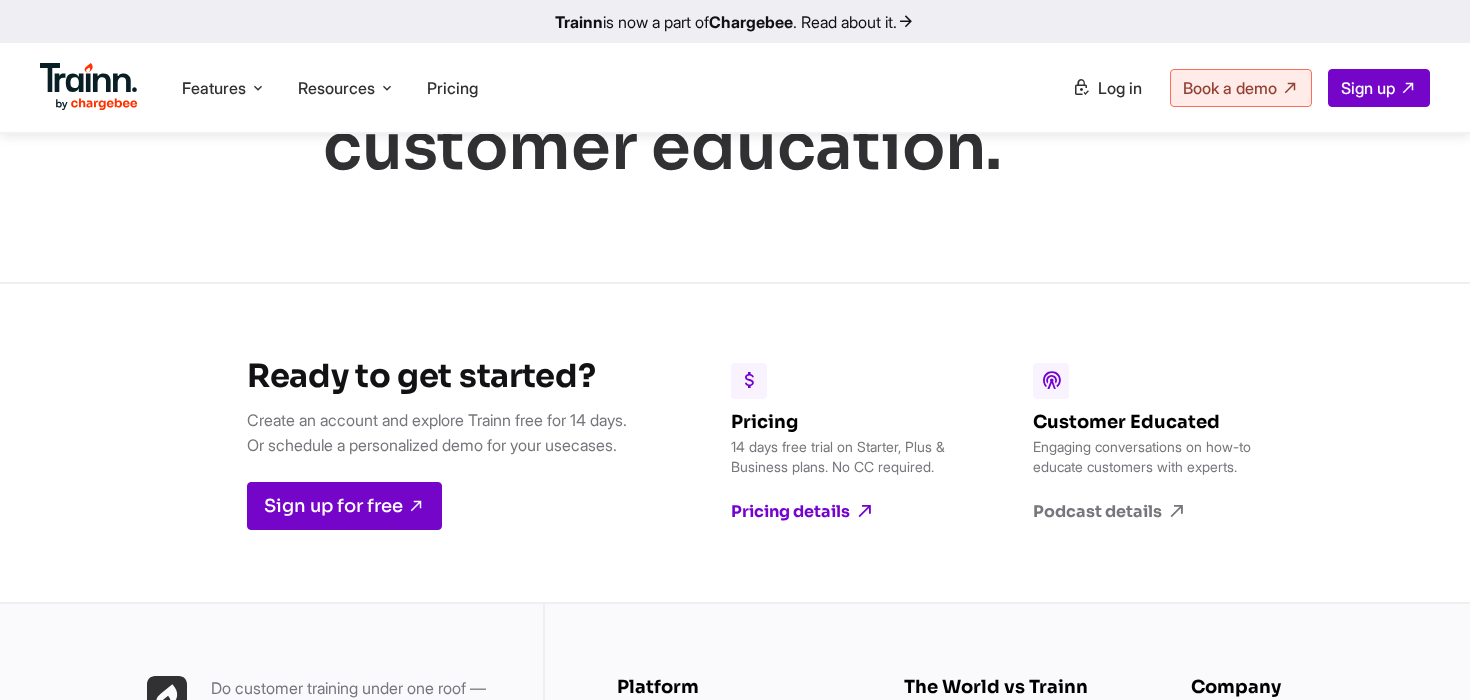 click on "Pricing details" at bounding box center [846, 512] 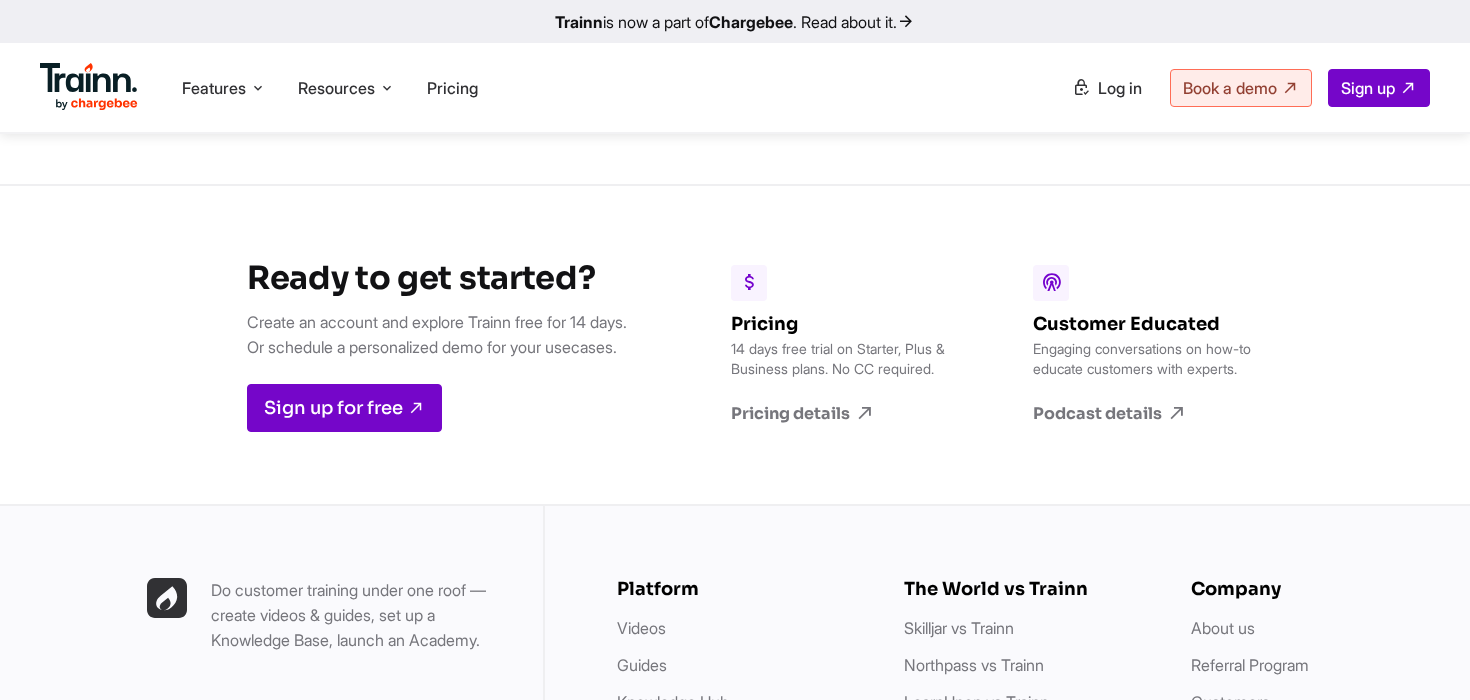 scroll, scrollTop: 5817, scrollLeft: 0, axis: vertical 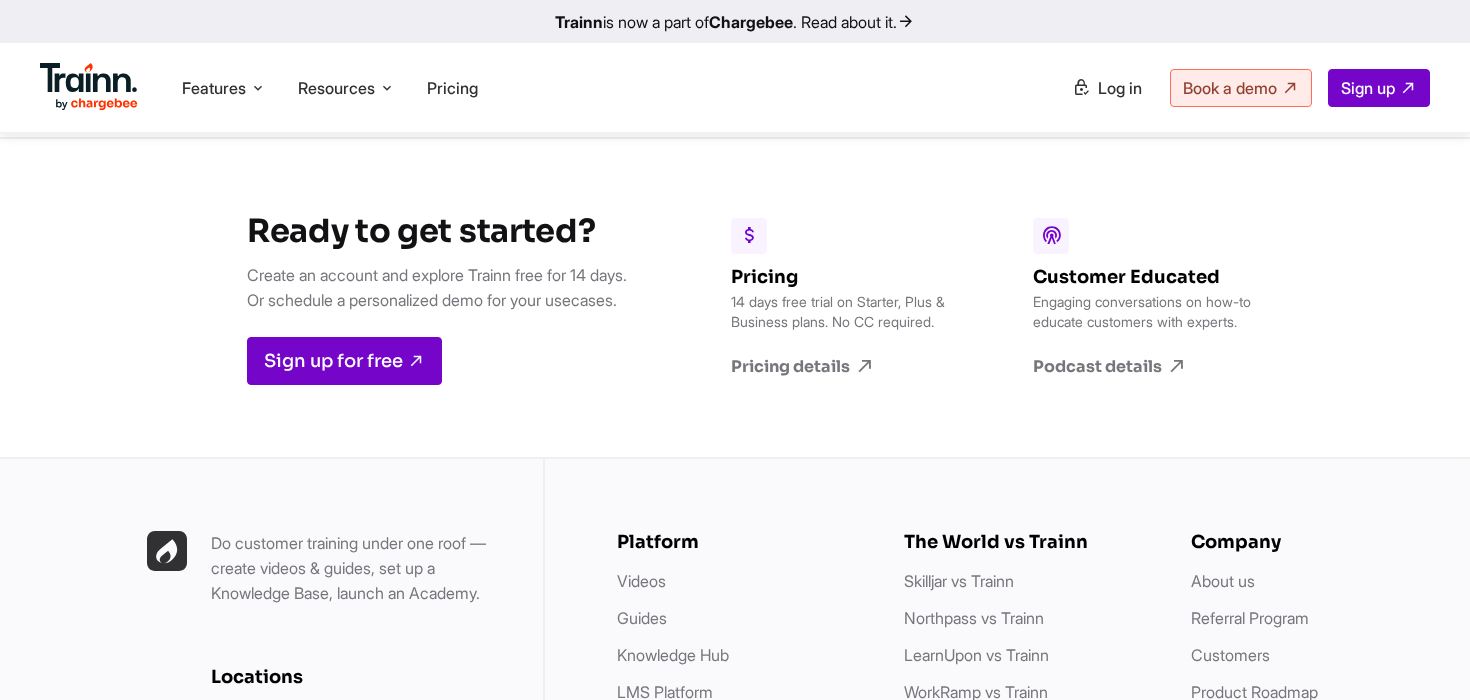 click on "Trainn  is now a part of  Chargebee  . Read about it.
Features      Product     Videos
Create product & how-to videos in multiple
languages.
Guides
Create interactive guides and step-by-step product documentation.
Knowledge Hub
Launch no-code, branded, self-service
Knowledge Base.
LMS platform
Launch no-code Academy with courses,
quizzes, certifications.
Usecases     Customer Education   Turn customers into product experts.     Customer Training   Increase adoption & retention.     Customer Enablement       Partner Training   Upskill partners and drive revenue.   Resources     Resources" at bounding box center (735, -2235) 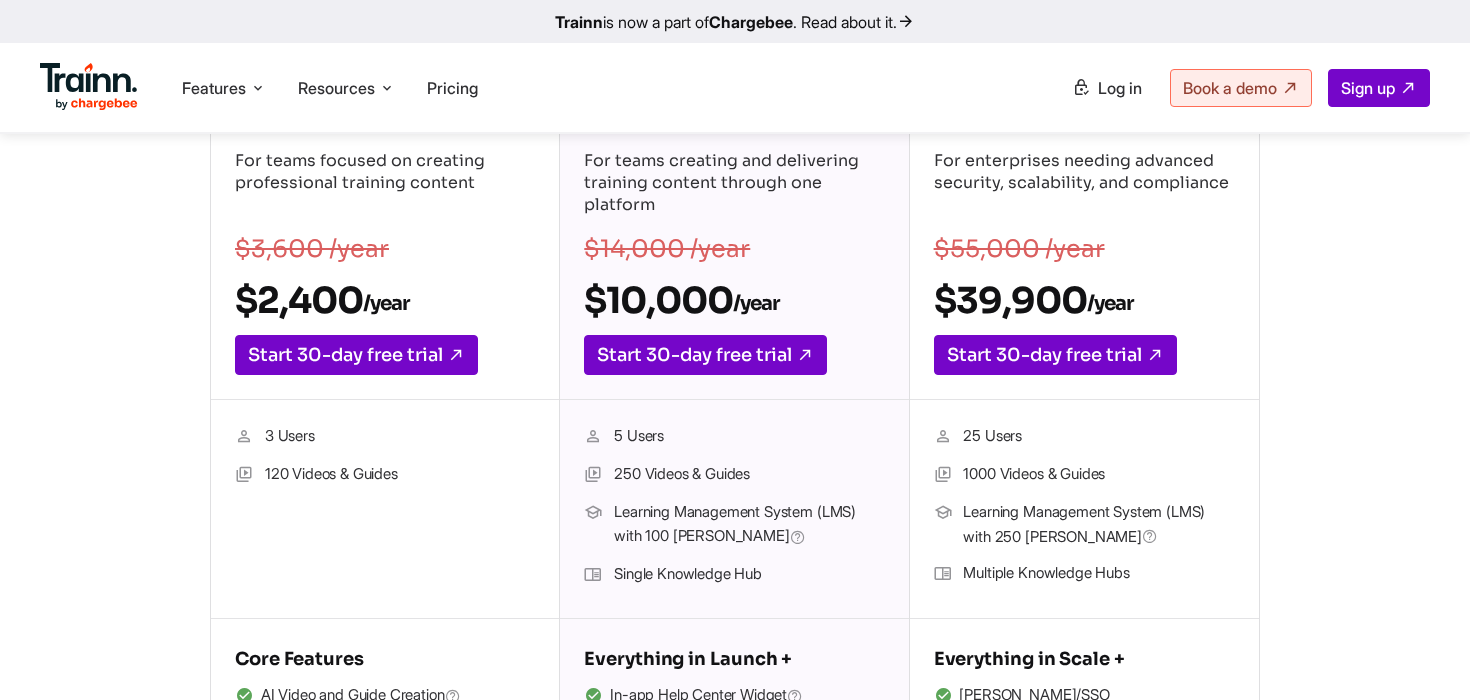 scroll, scrollTop: 396, scrollLeft: 0, axis: vertical 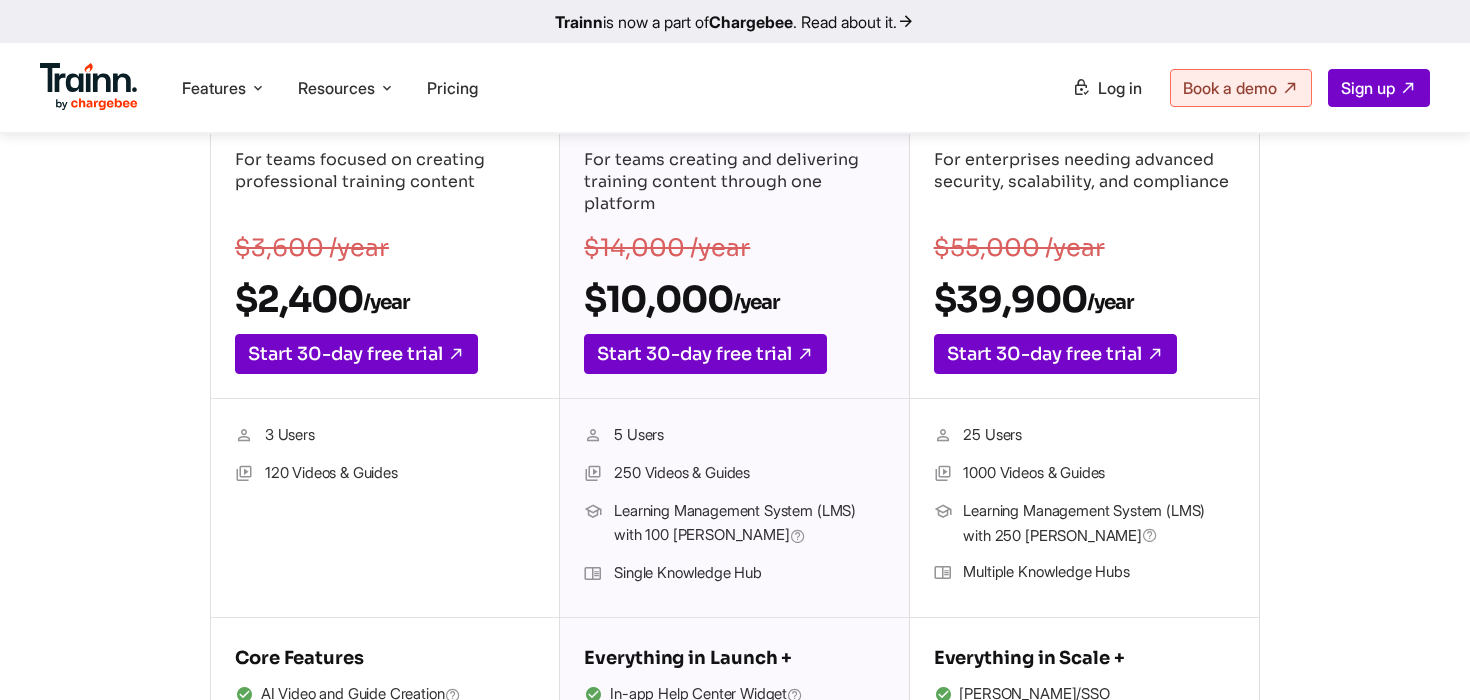 click on "120 Videos & Guides" at bounding box center [385, 474] 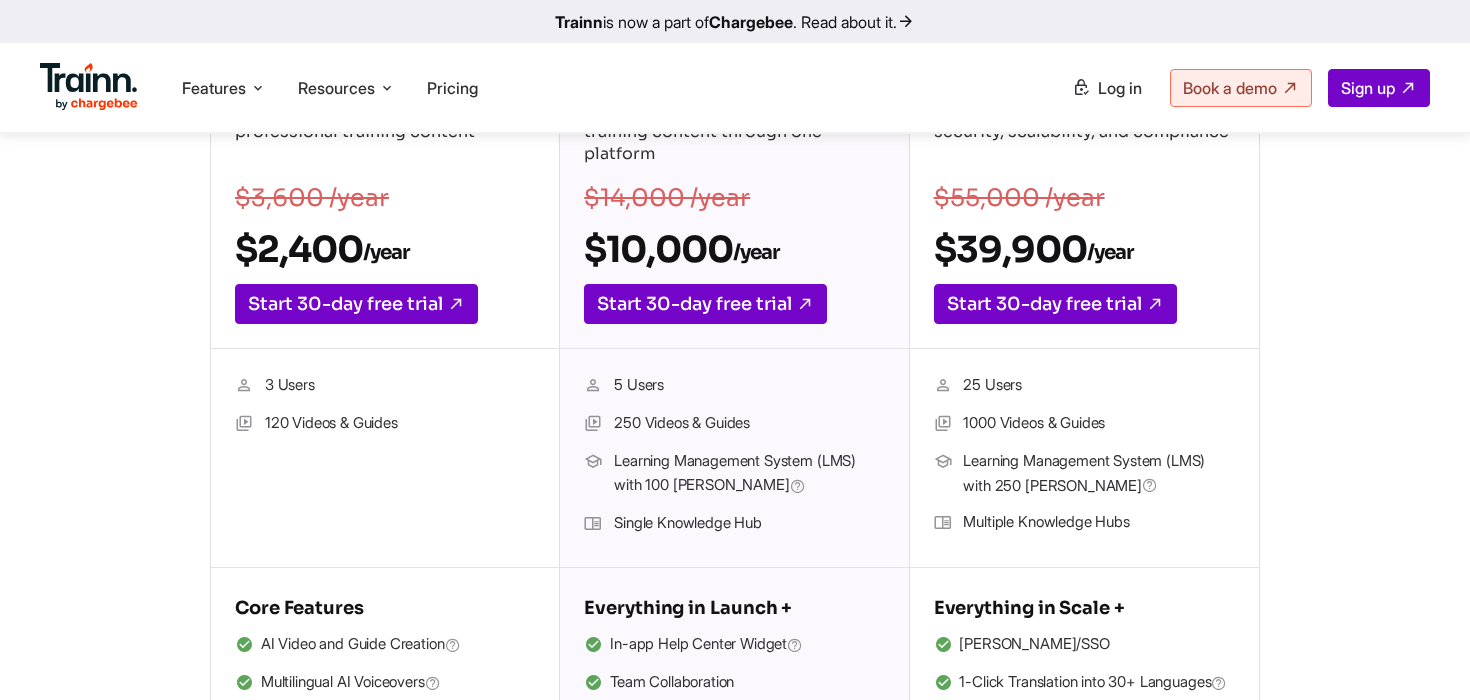 scroll, scrollTop: 440, scrollLeft: 0, axis: vertical 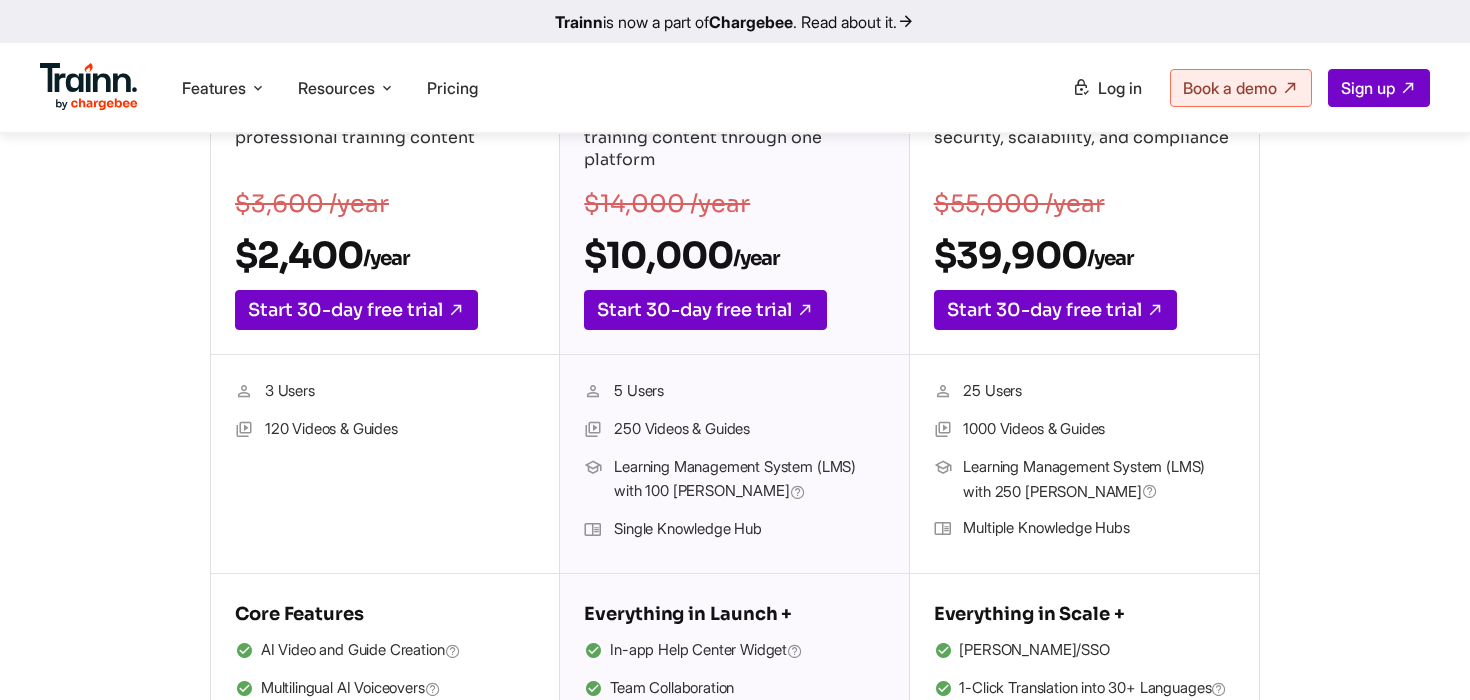 click on "250 Videos & Guides" at bounding box center (734, 430) 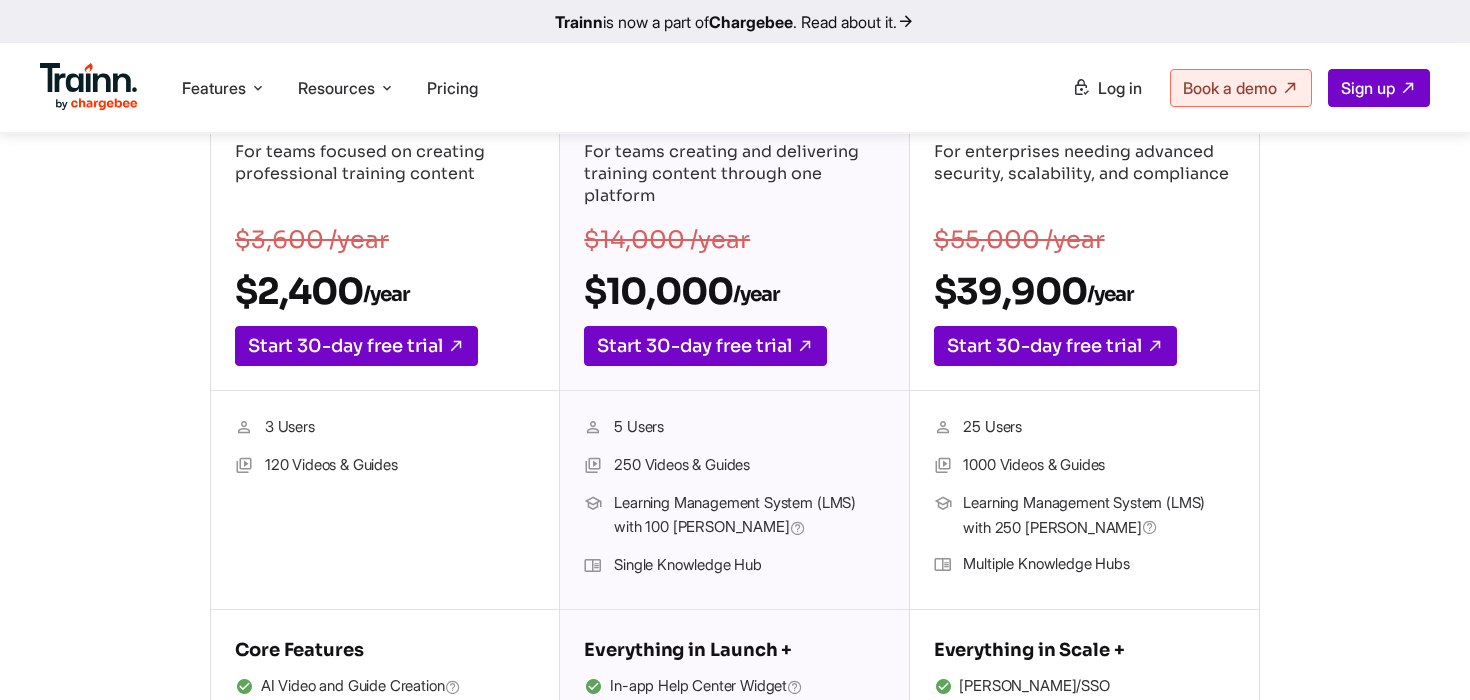 scroll, scrollTop: 401, scrollLeft: 0, axis: vertical 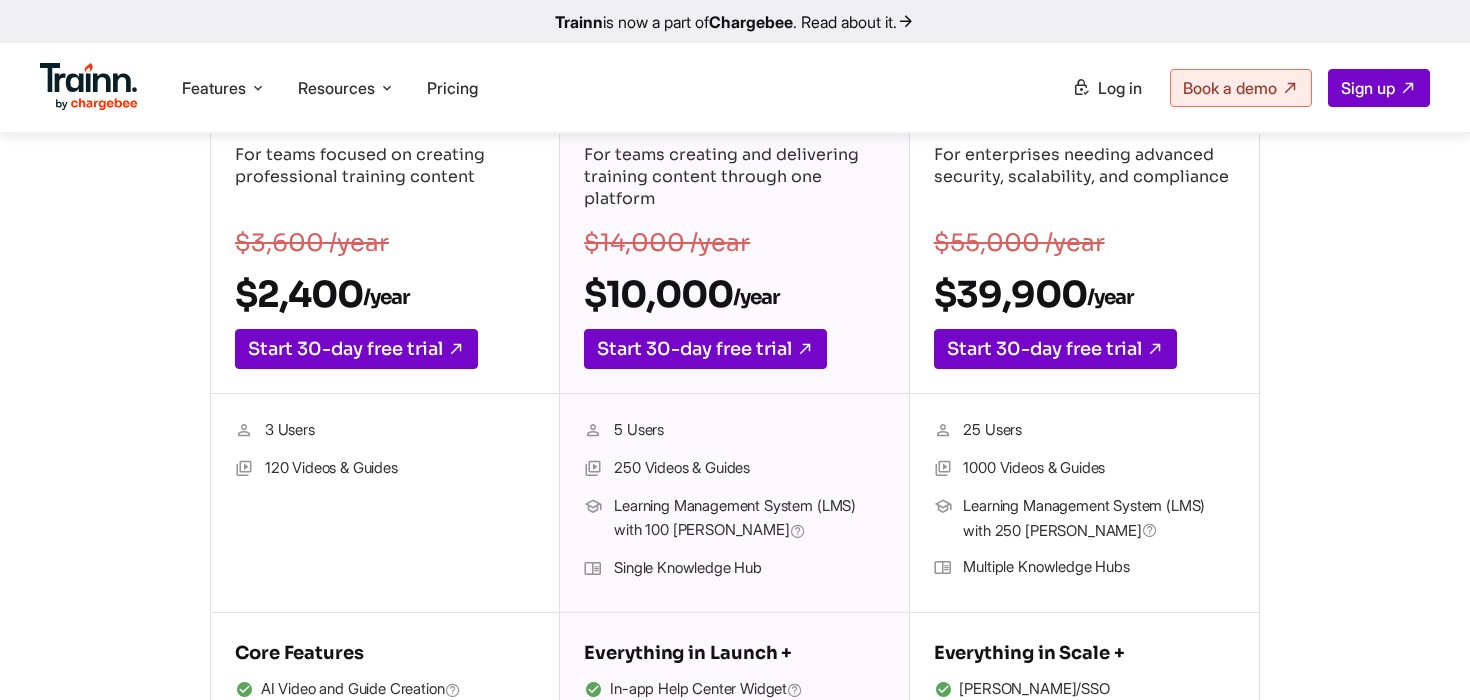 drag, startPoint x: 618, startPoint y: 466, endPoint x: 783, endPoint y: 470, distance: 165.04848 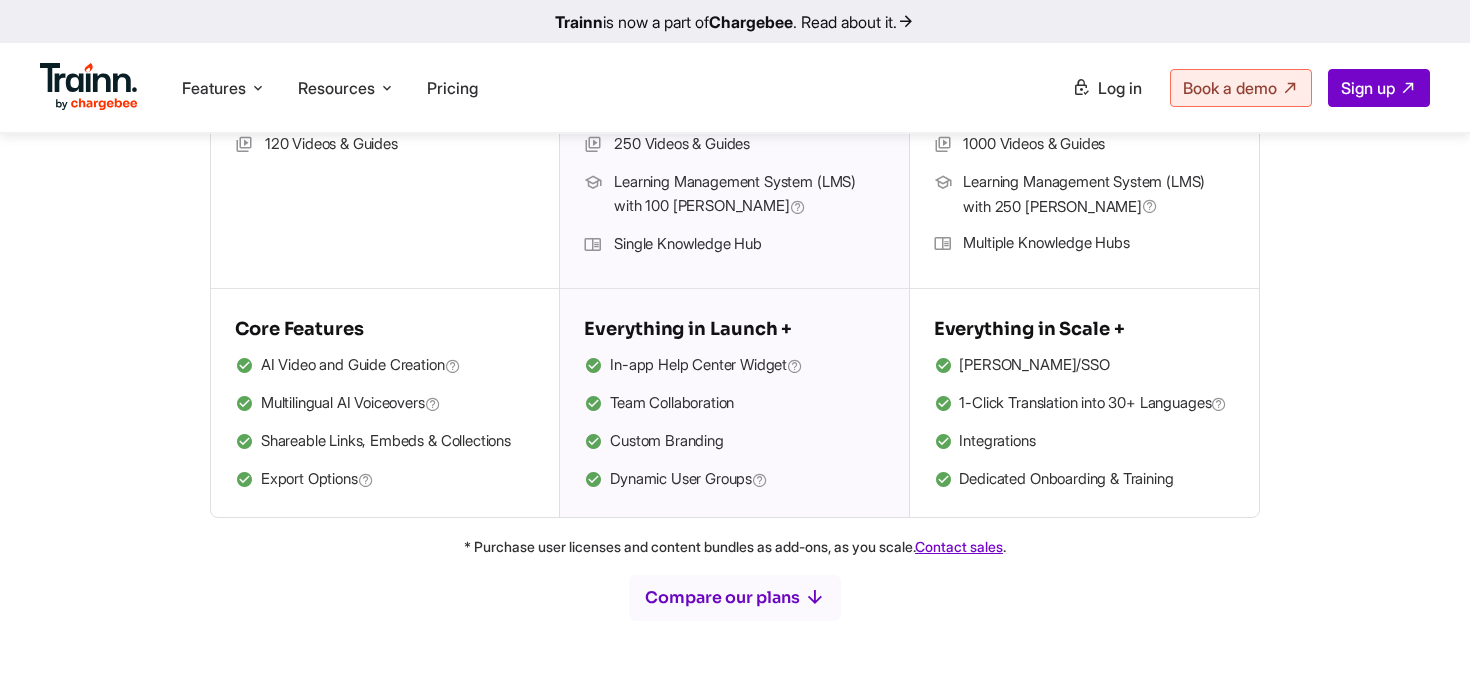 scroll, scrollTop: 730, scrollLeft: 0, axis: vertical 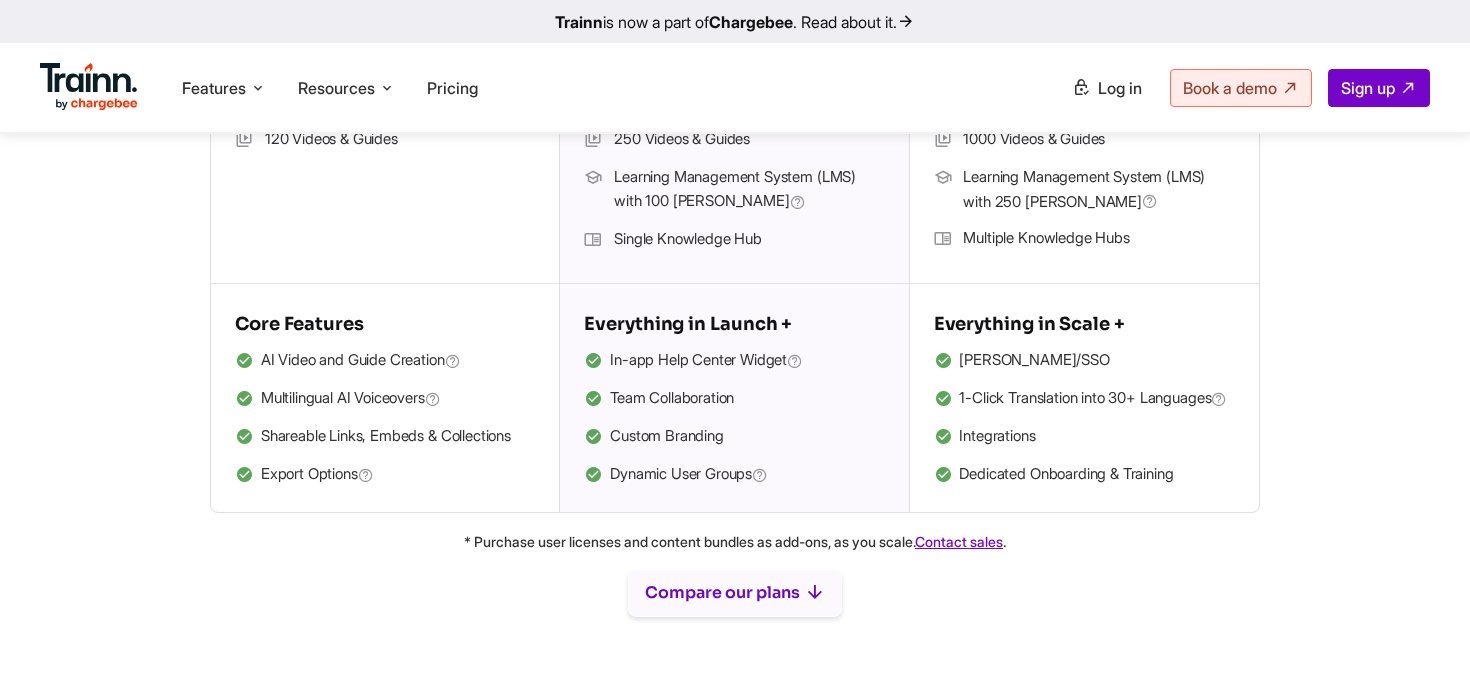 click on "Compare our plans" at bounding box center [735, 593] 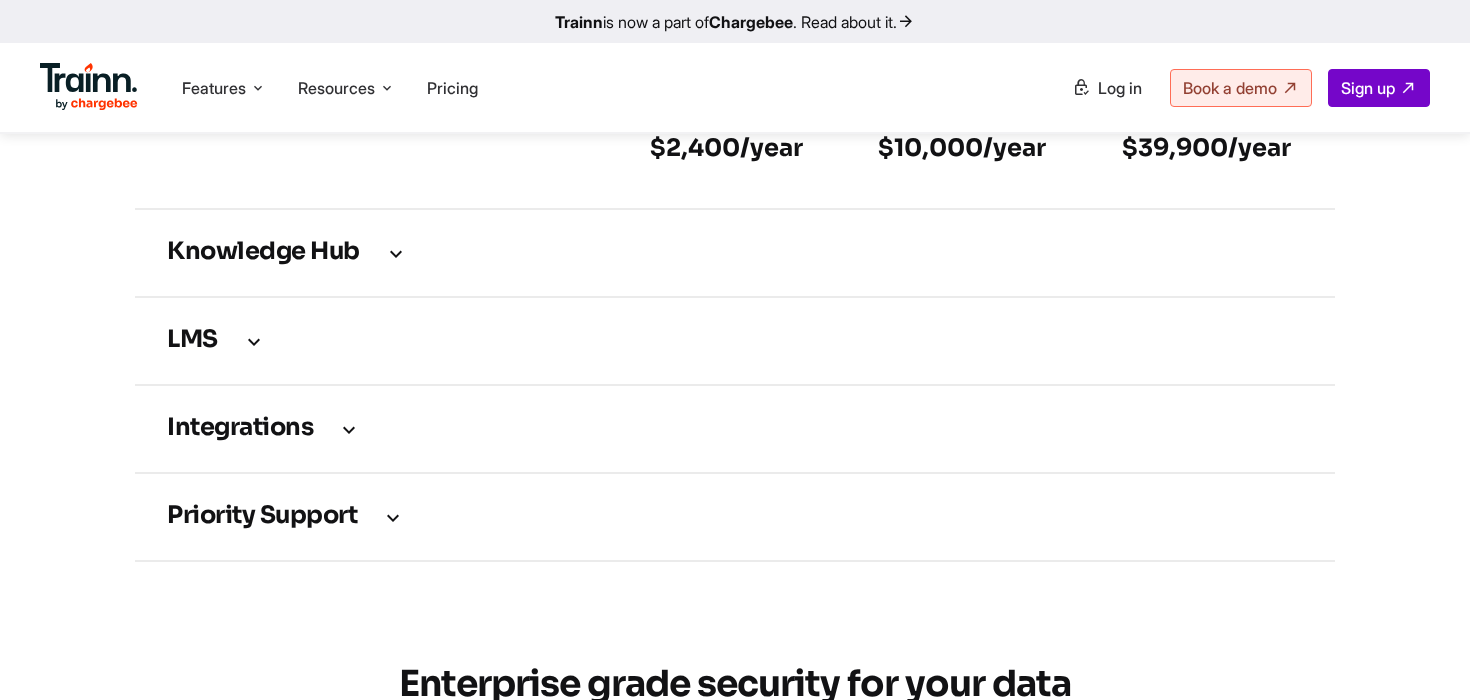scroll, scrollTop: 2970, scrollLeft: 0, axis: vertical 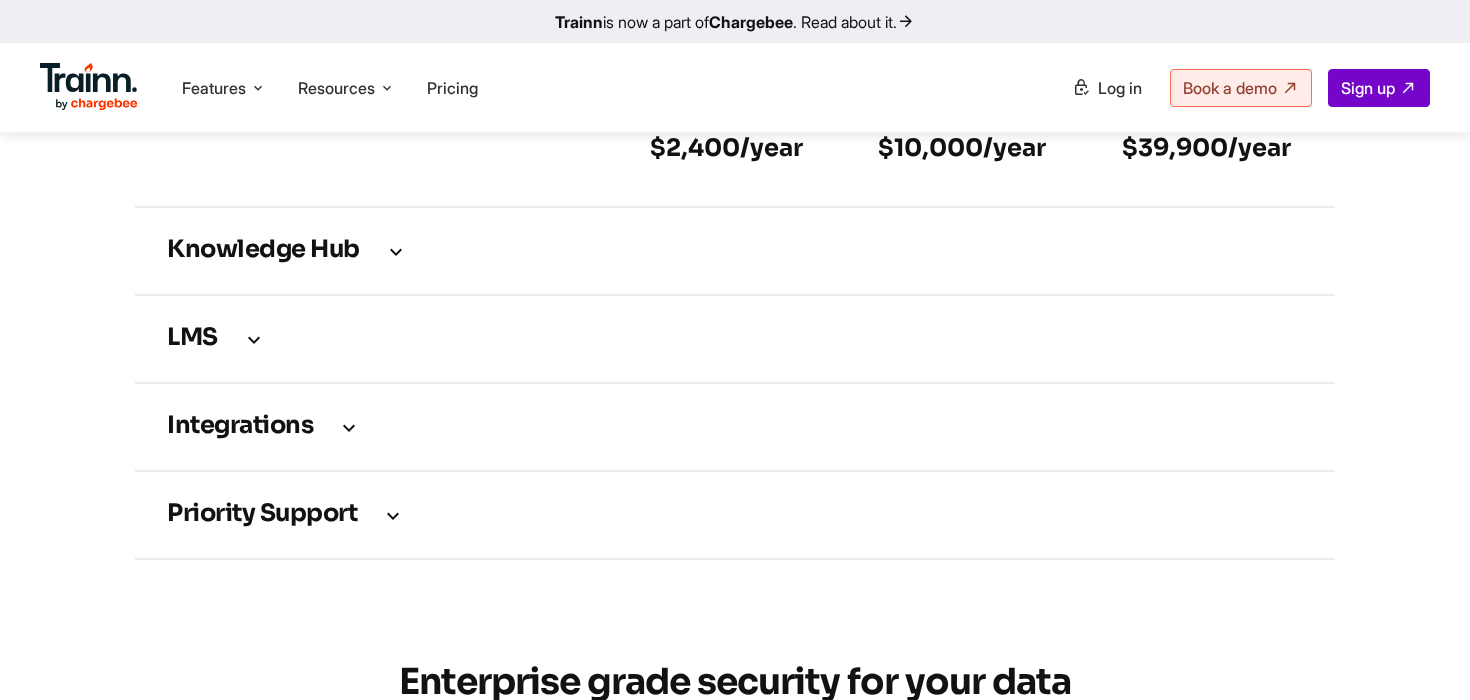 click at bounding box center (349, 427) 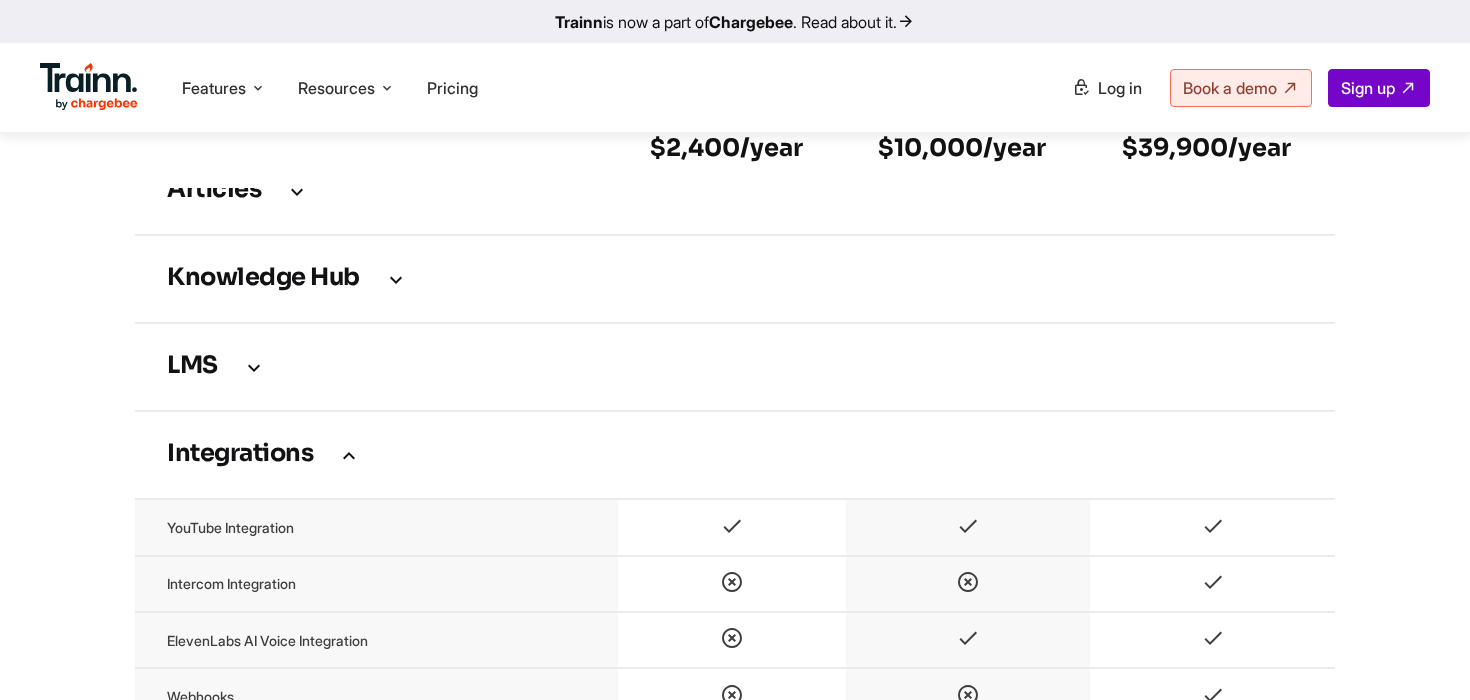 scroll, scrollTop: 2939, scrollLeft: 0, axis: vertical 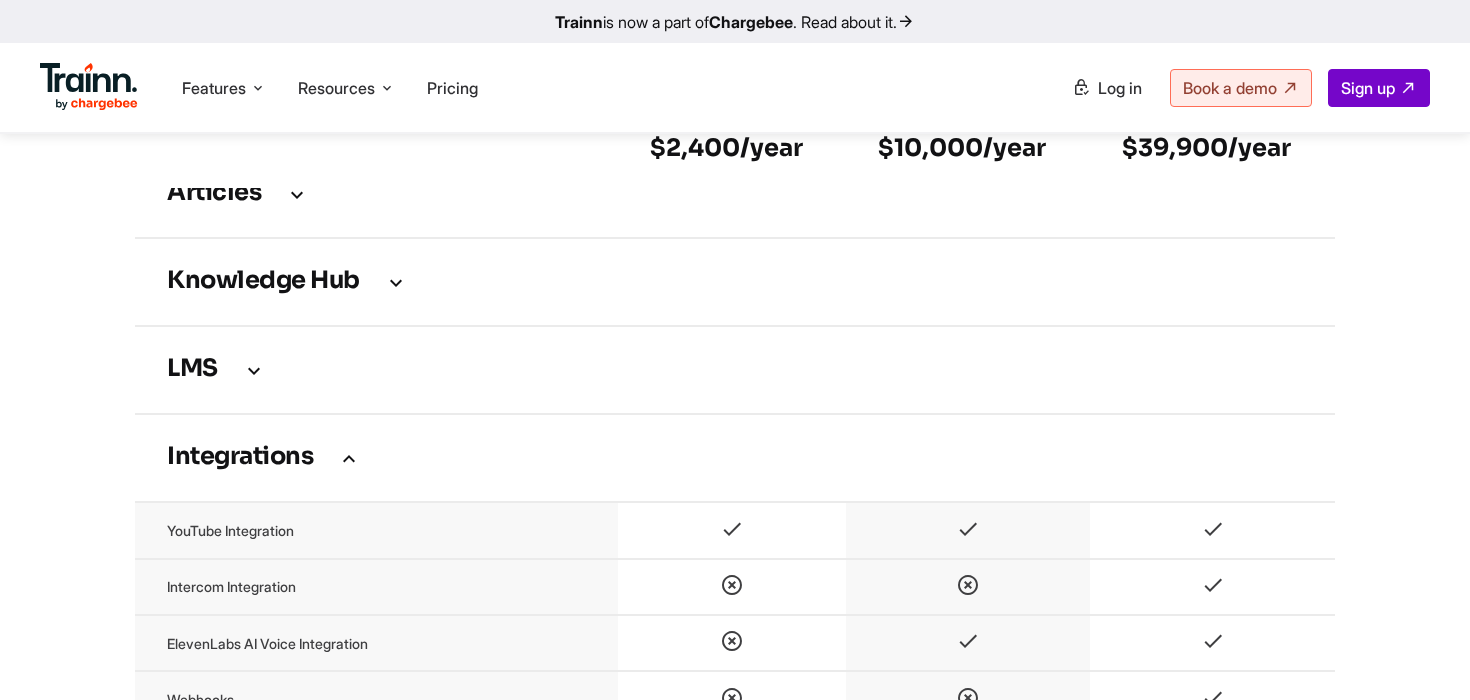 click on "LMS" at bounding box center (735, 370) 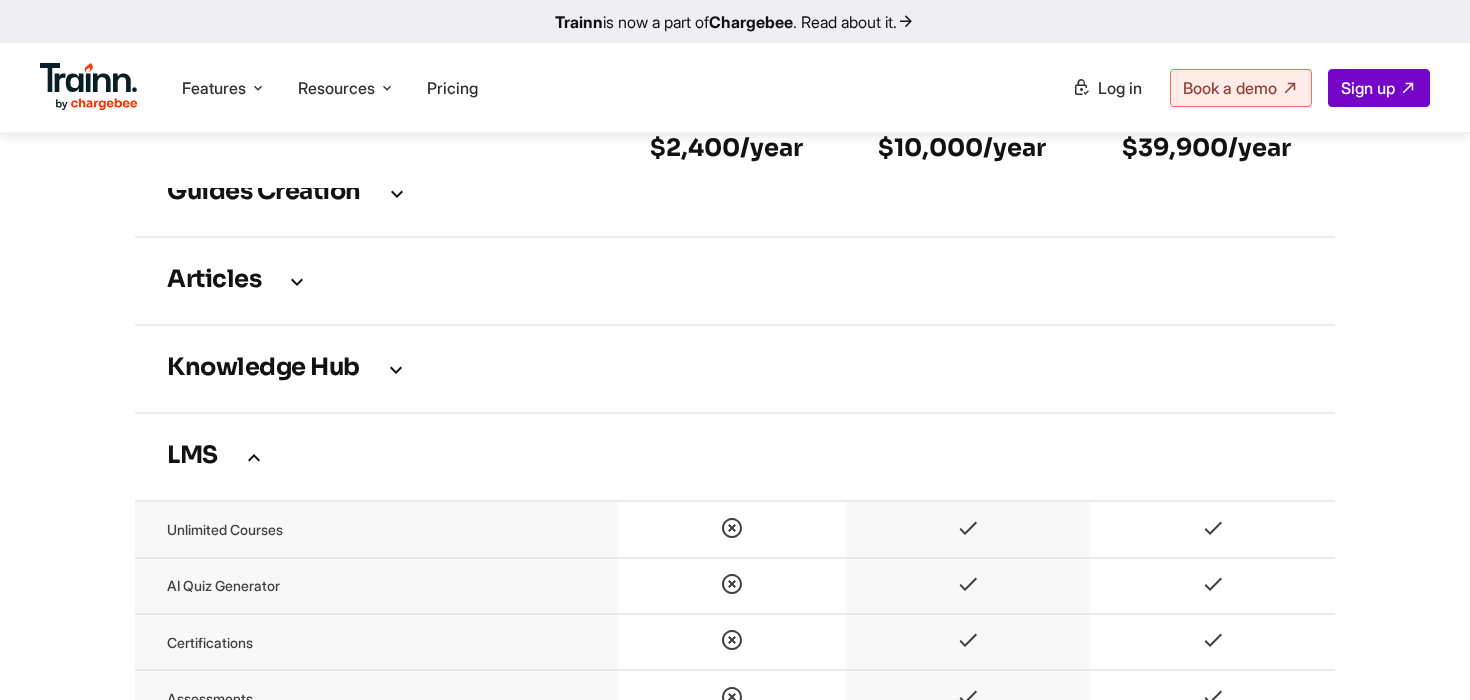 click on "Knowledge Hub" at bounding box center [735, 369] 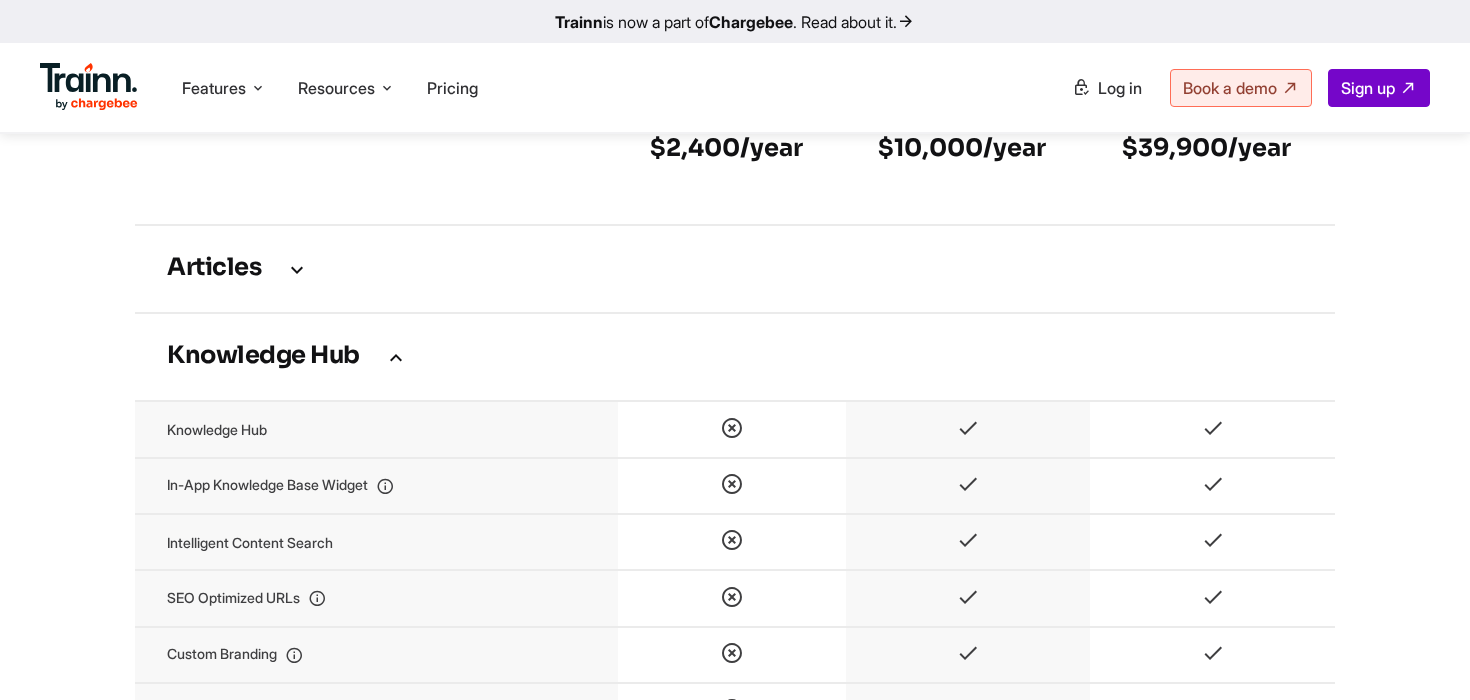 scroll, scrollTop: 2860, scrollLeft: 0, axis: vertical 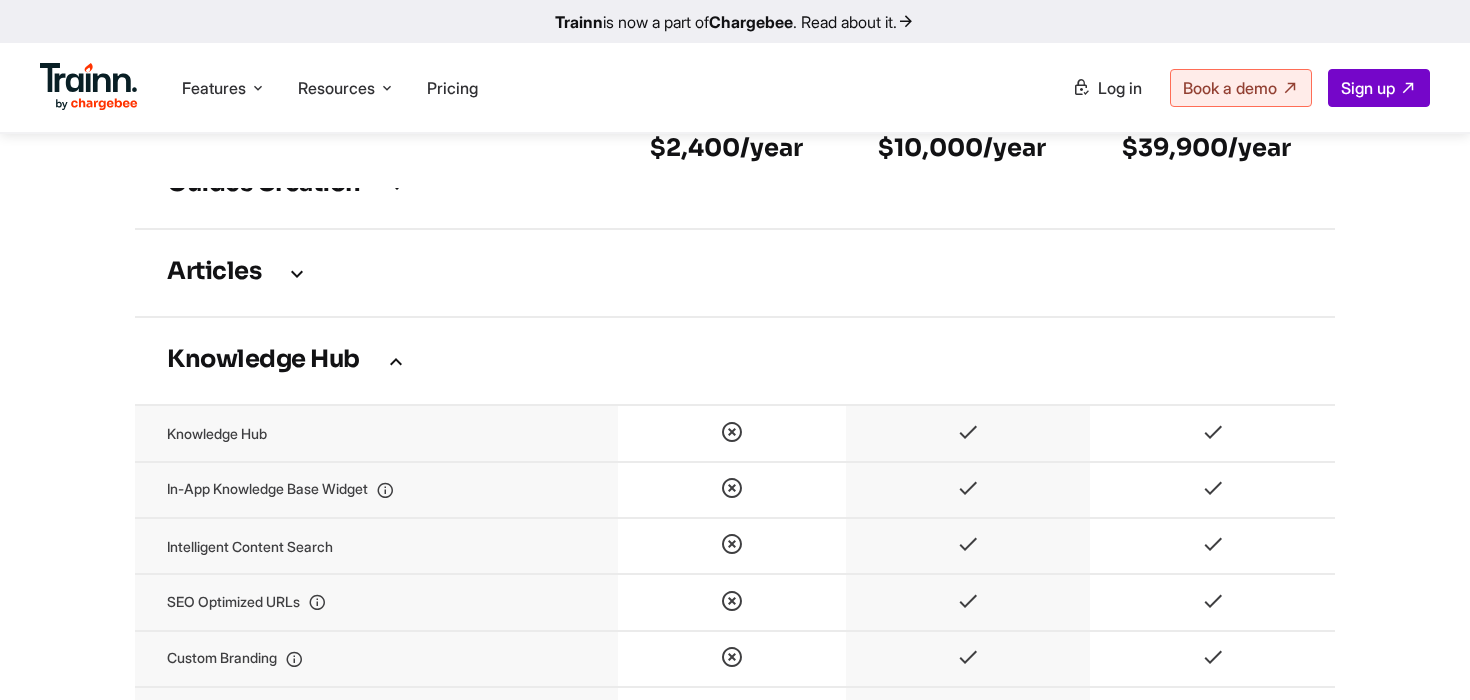 click on "Knowledge Hub" at bounding box center [735, 361] 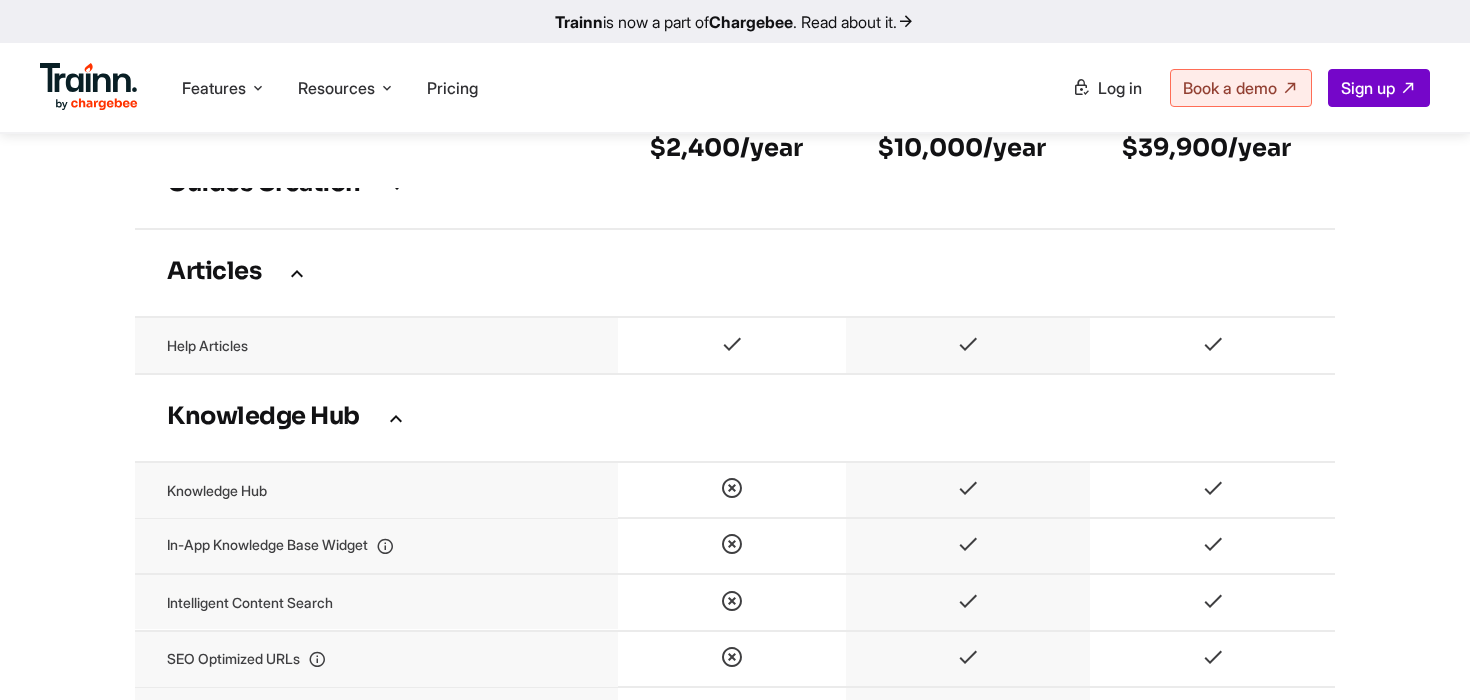 click on "Guides creation" at bounding box center (735, 185) 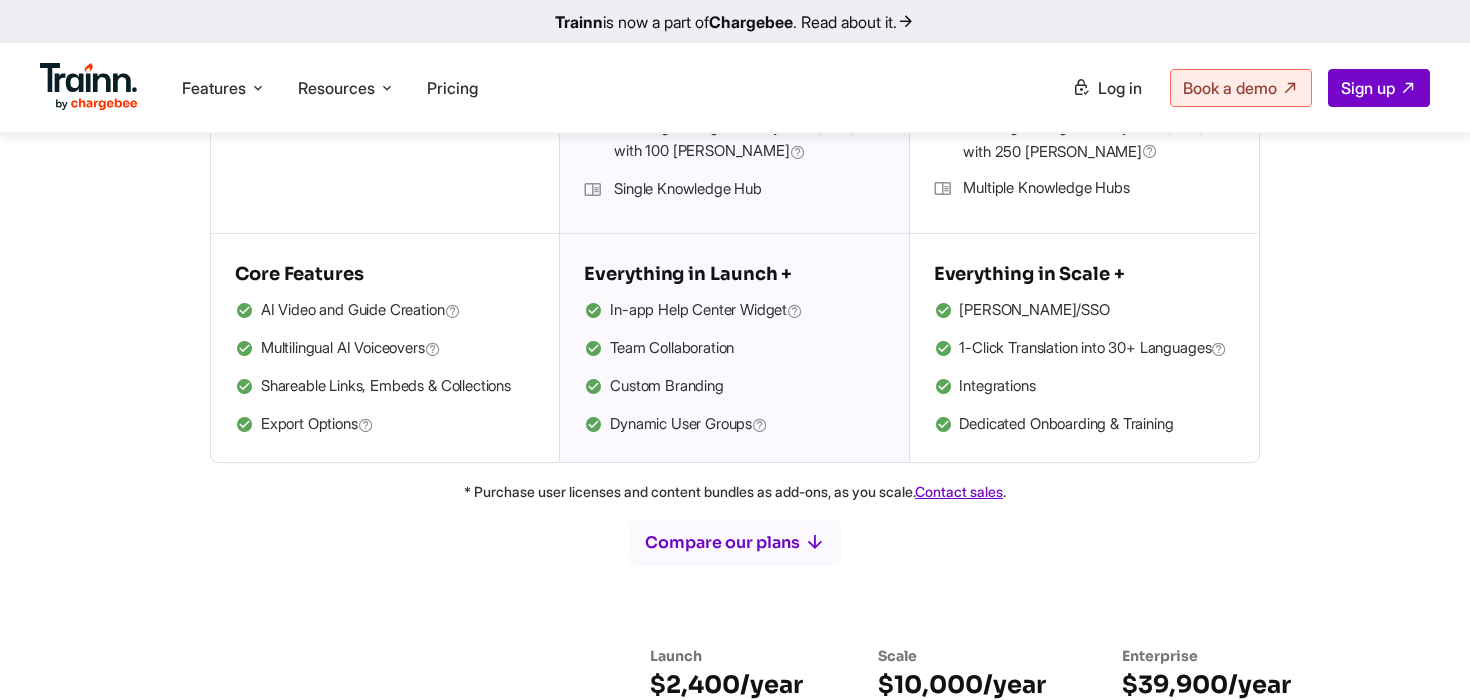 scroll, scrollTop: 2261, scrollLeft: 0, axis: vertical 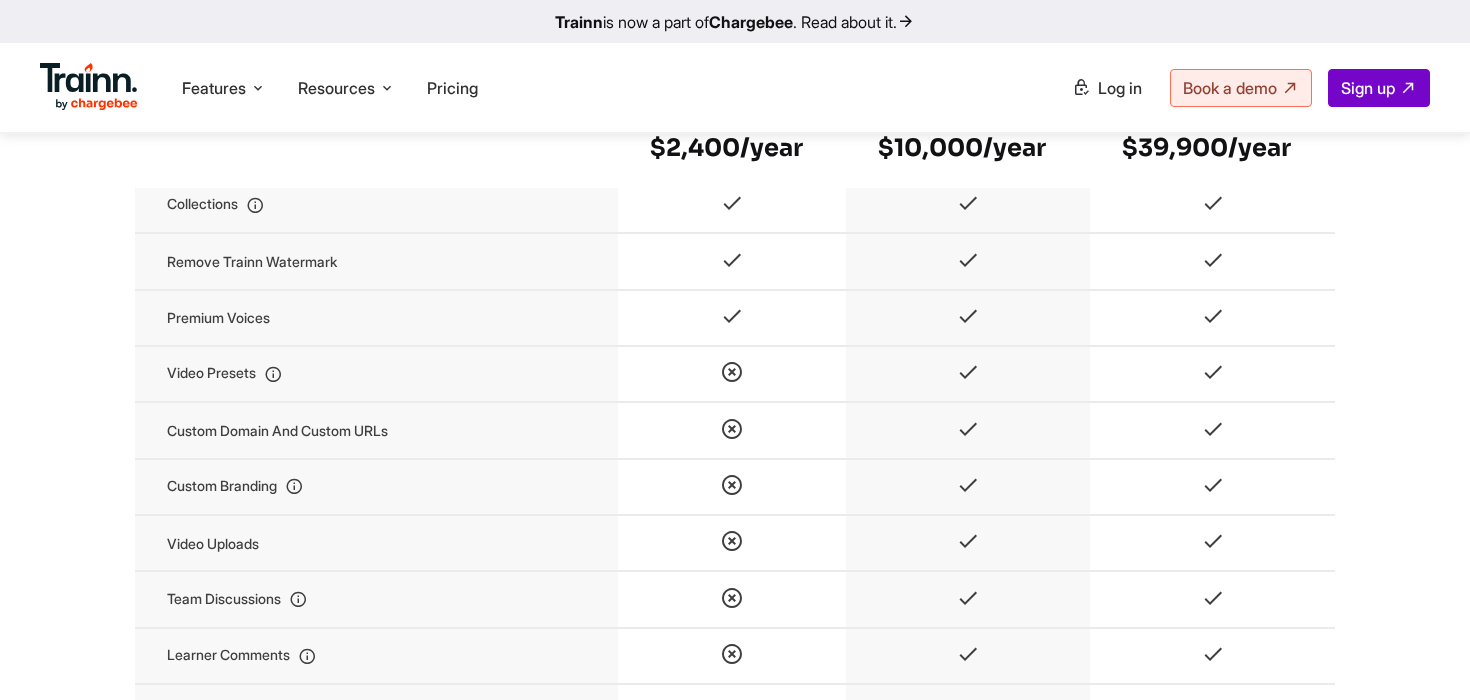 click on "Remove Trainn watermark" at bounding box center (376, 261) 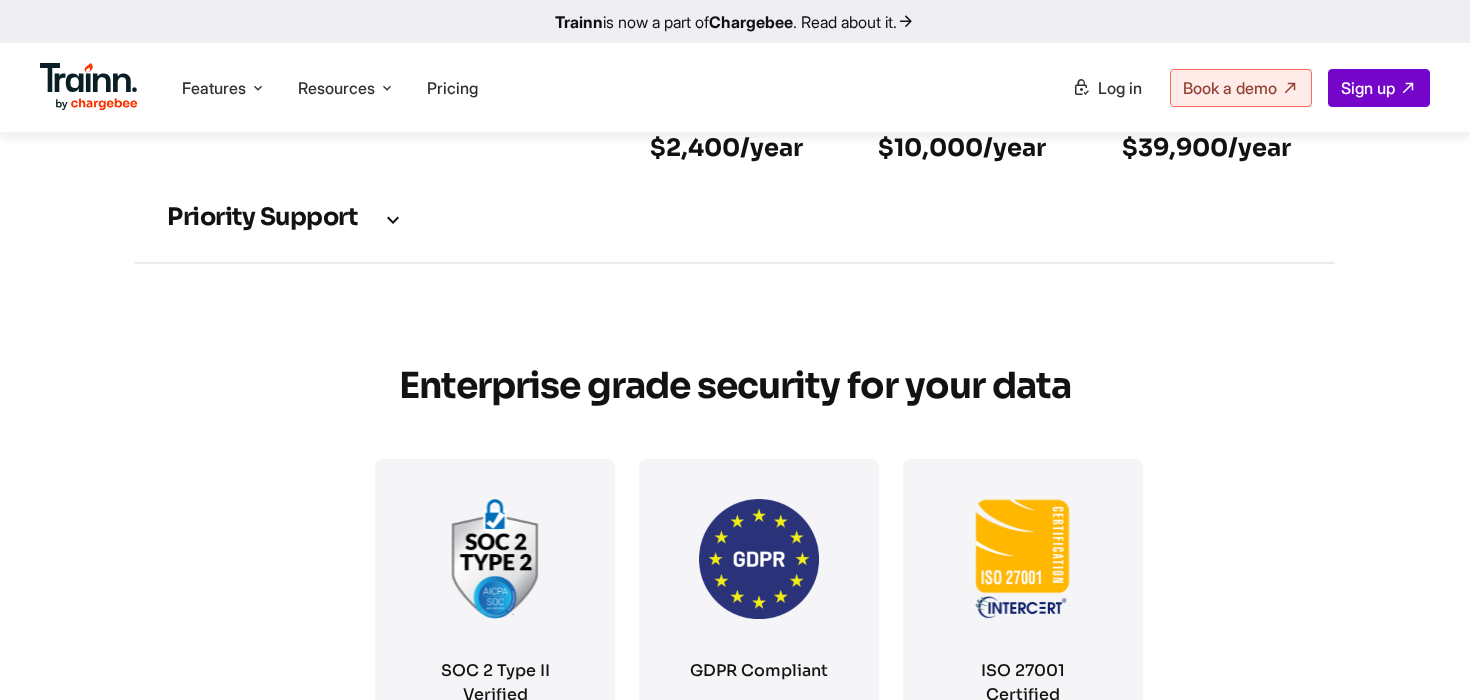 scroll, scrollTop: 5703, scrollLeft: 0, axis: vertical 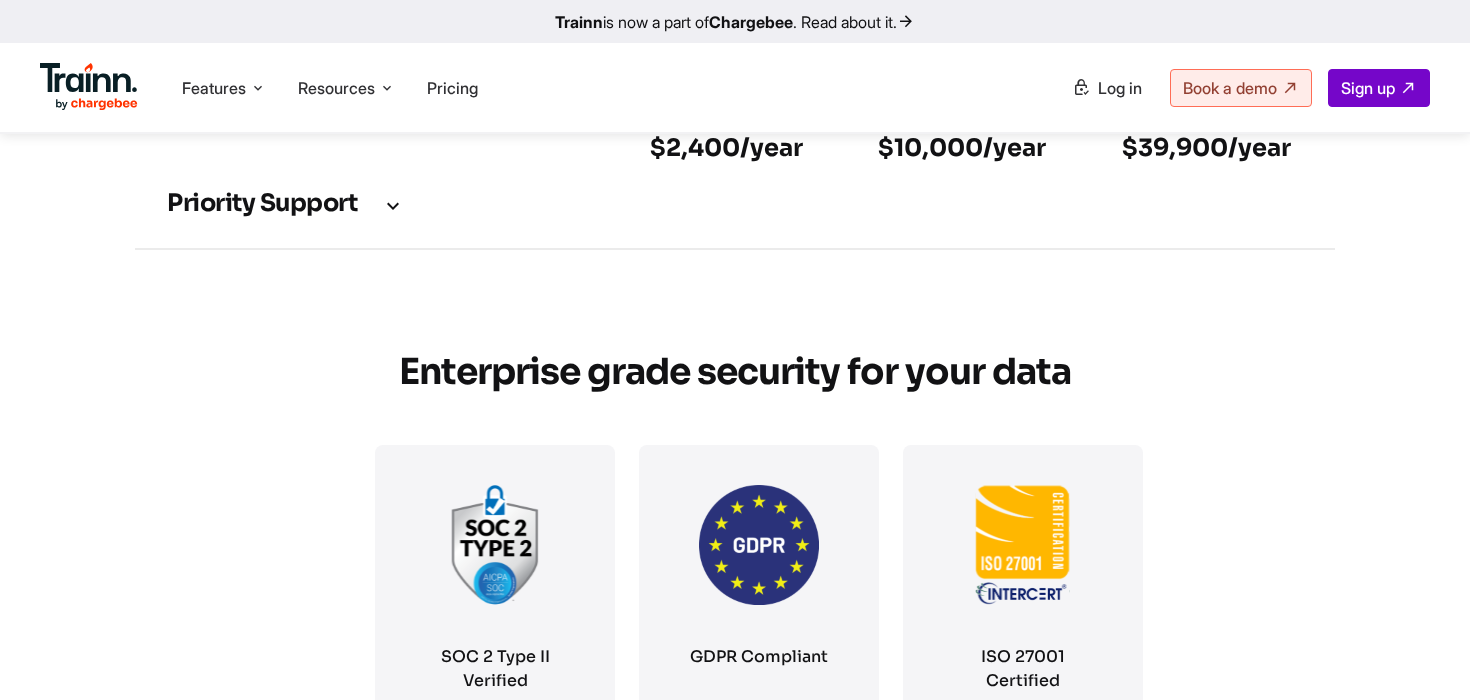 click on "Priority support" at bounding box center (735, 205) 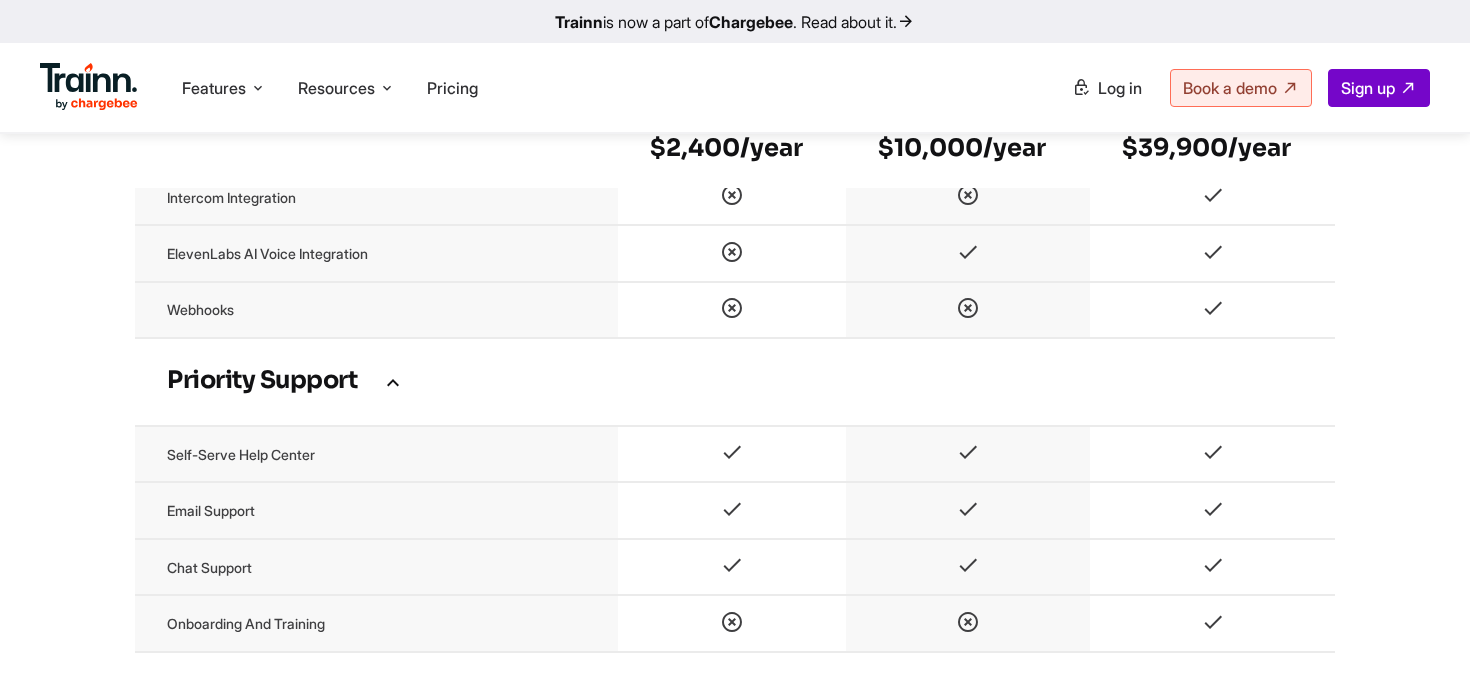 scroll, scrollTop: 5527, scrollLeft: 0, axis: vertical 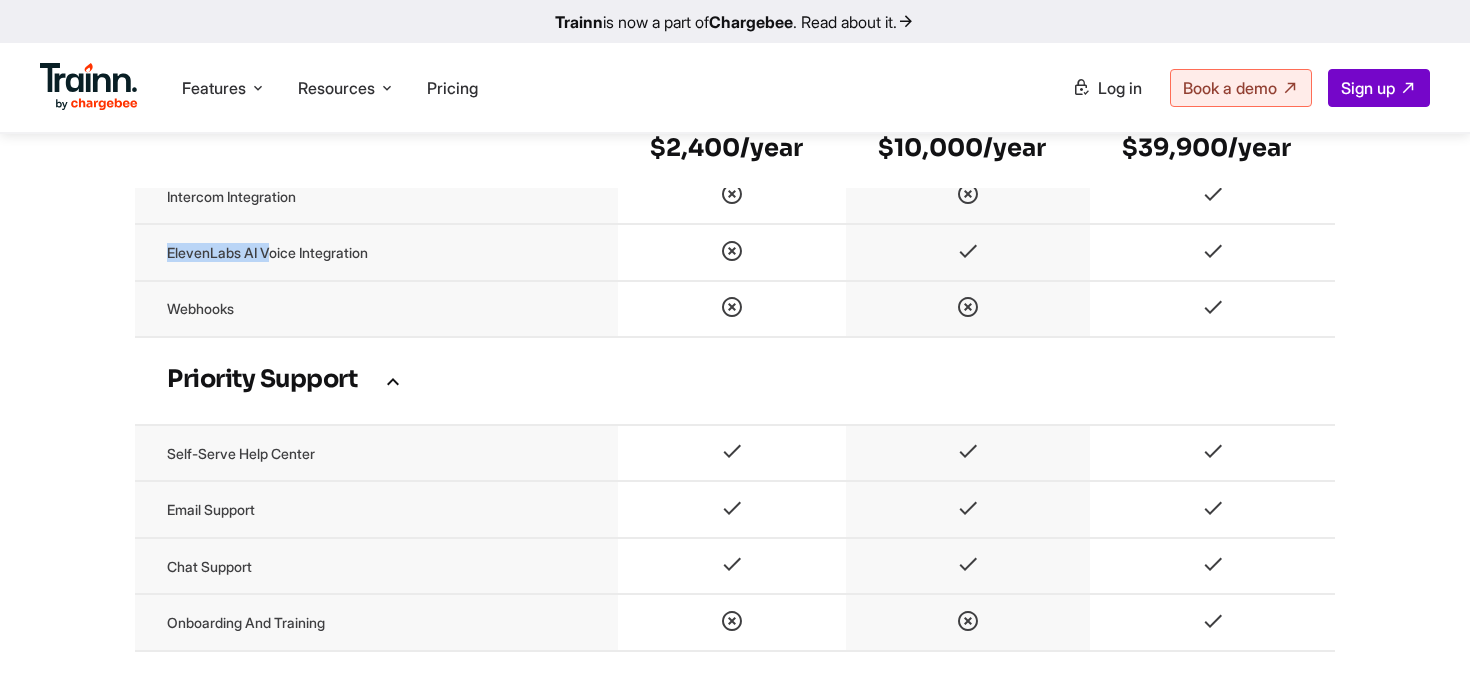 drag, startPoint x: 167, startPoint y: 311, endPoint x: 276, endPoint y: 316, distance: 109.11462 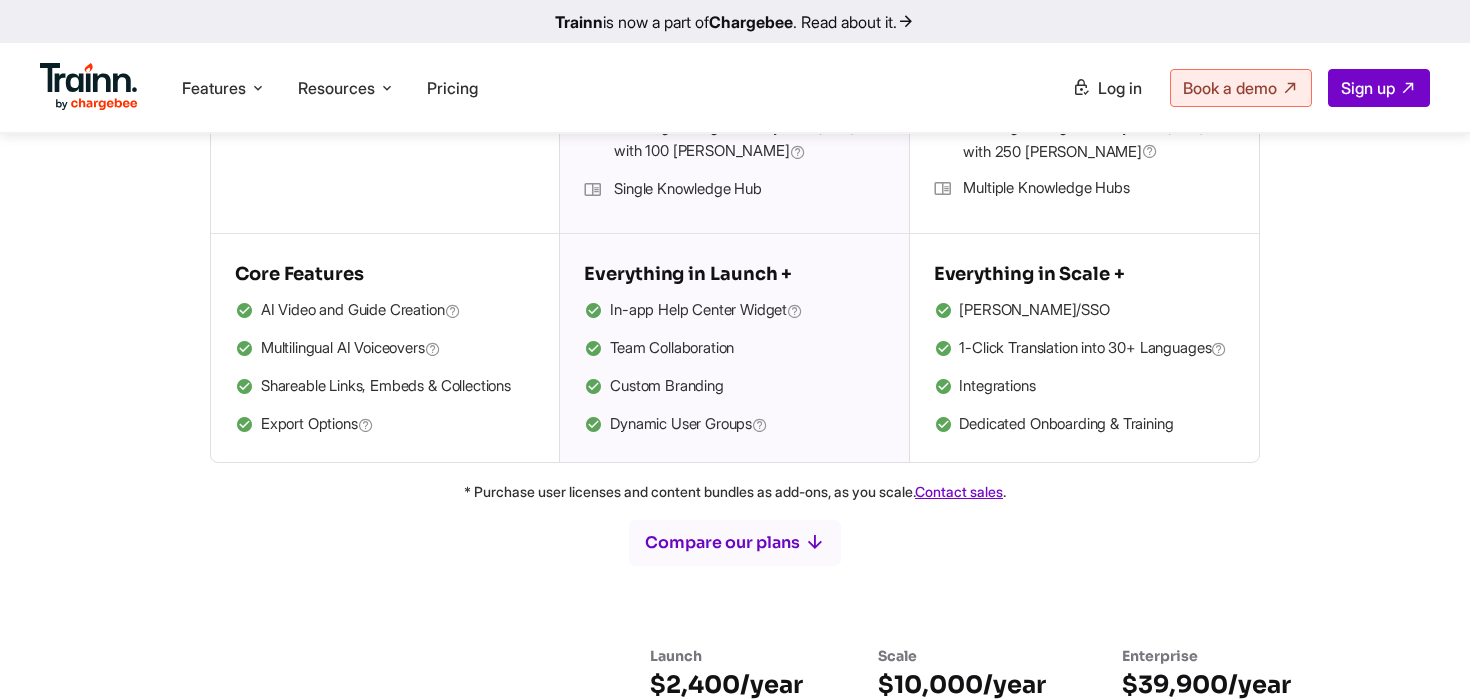 scroll, scrollTop: 2261, scrollLeft: 0, axis: vertical 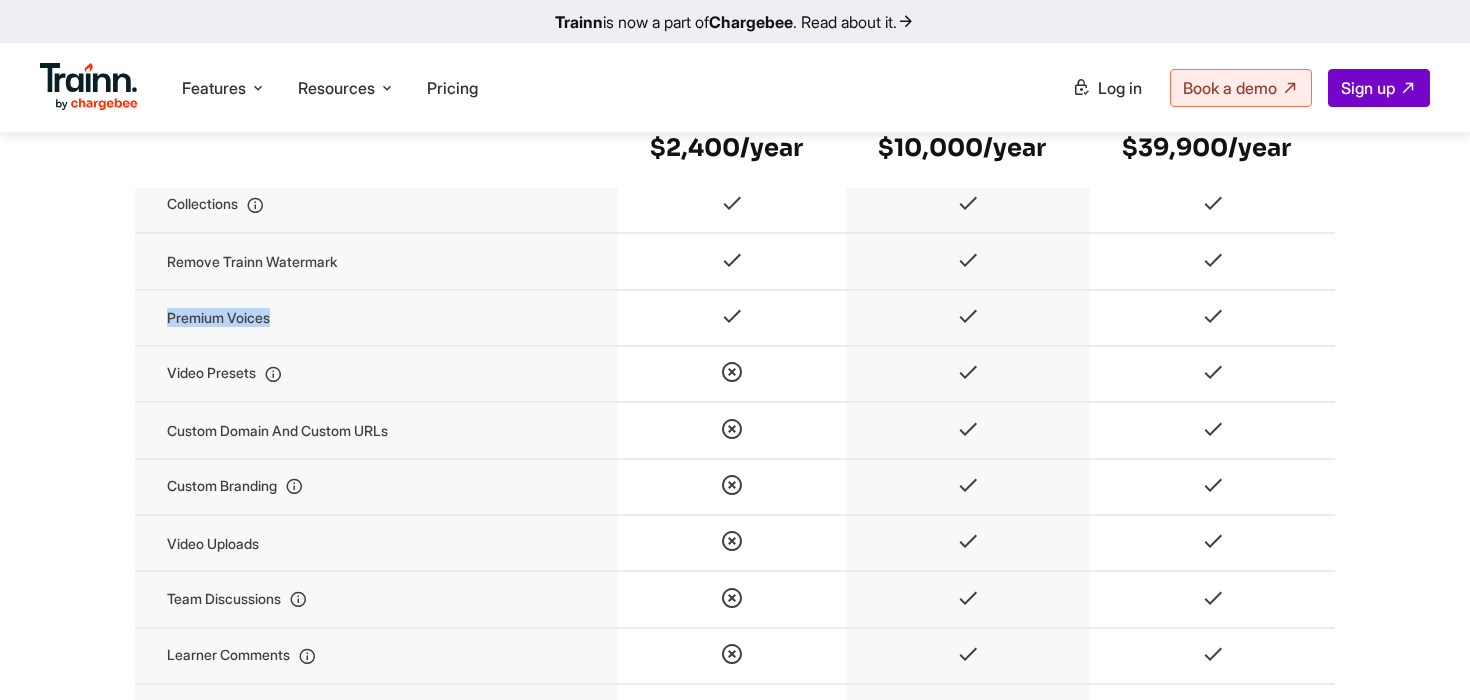 drag, startPoint x: 159, startPoint y: 347, endPoint x: 277, endPoint y: 349, distance: 118.016945 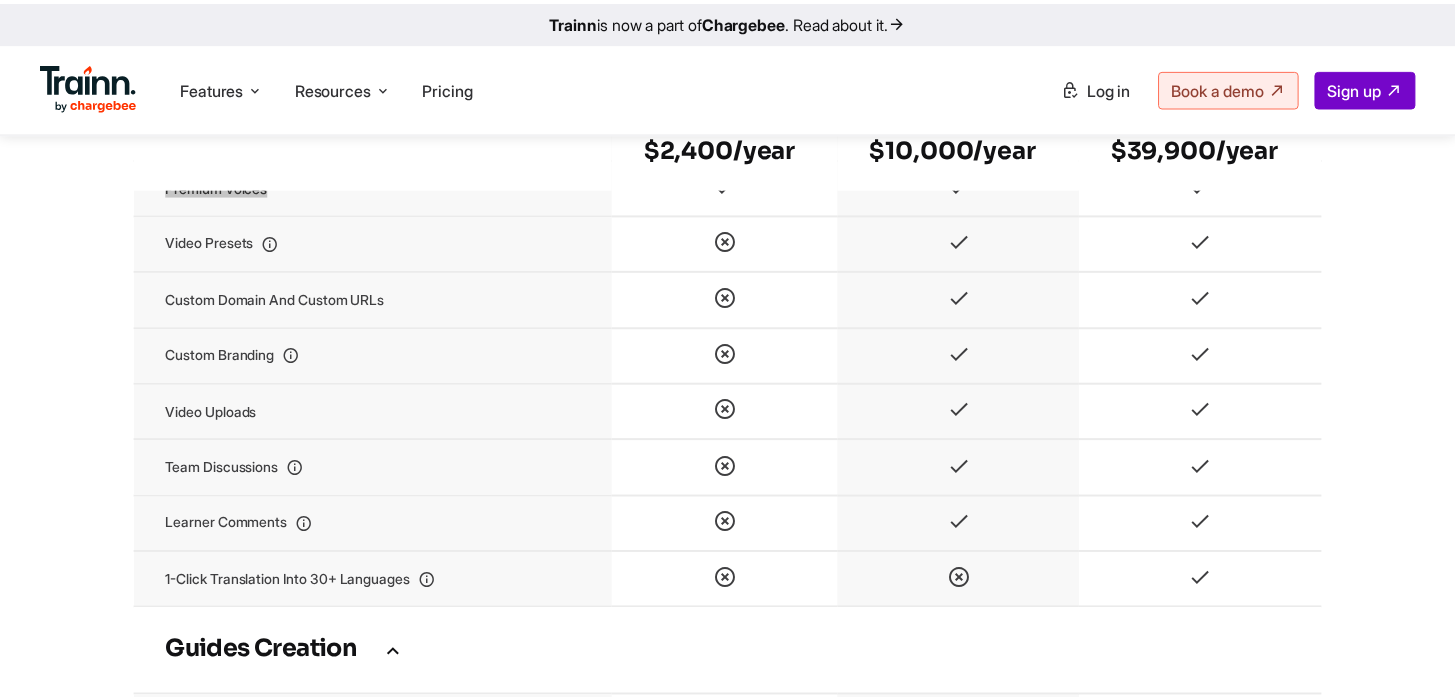 scroll, scrollTop: 2455, scrollLeft: 0, axis: vertical 